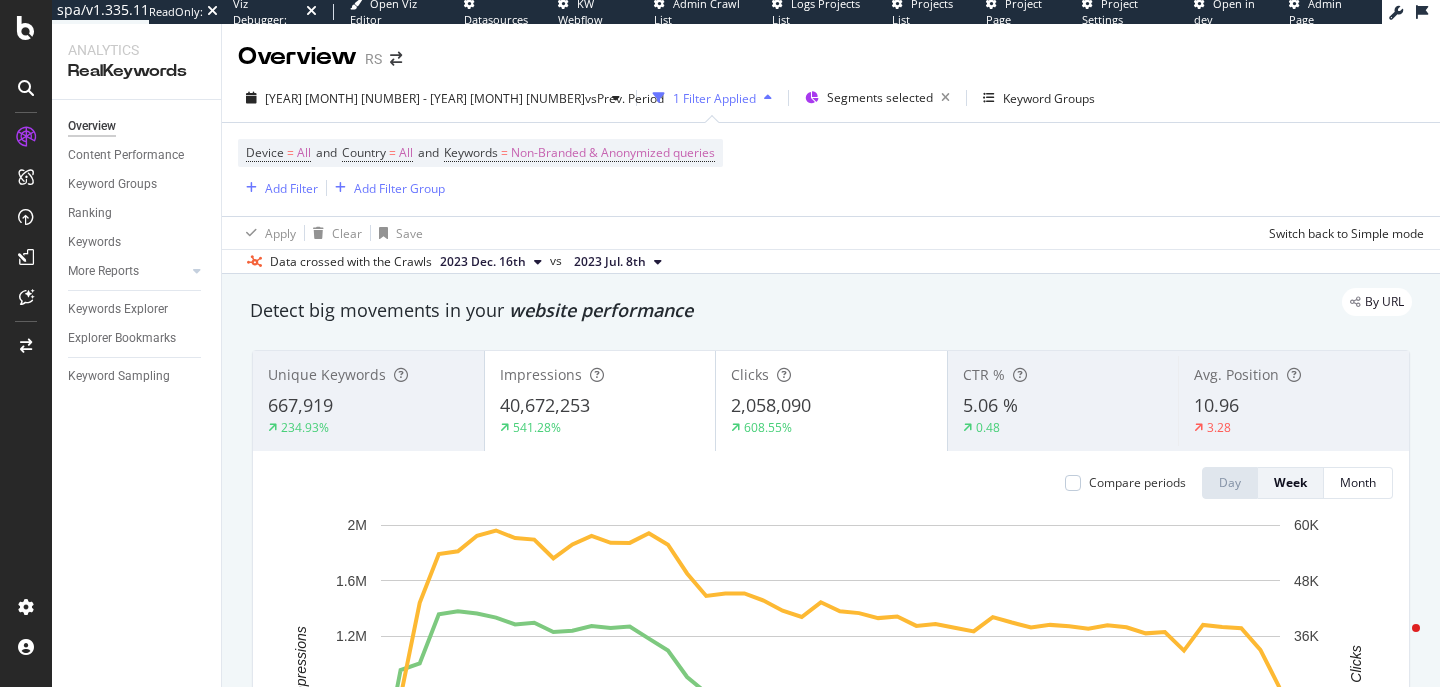 scroll, scrollTop: 0, scrollLeft: 0, axis: both 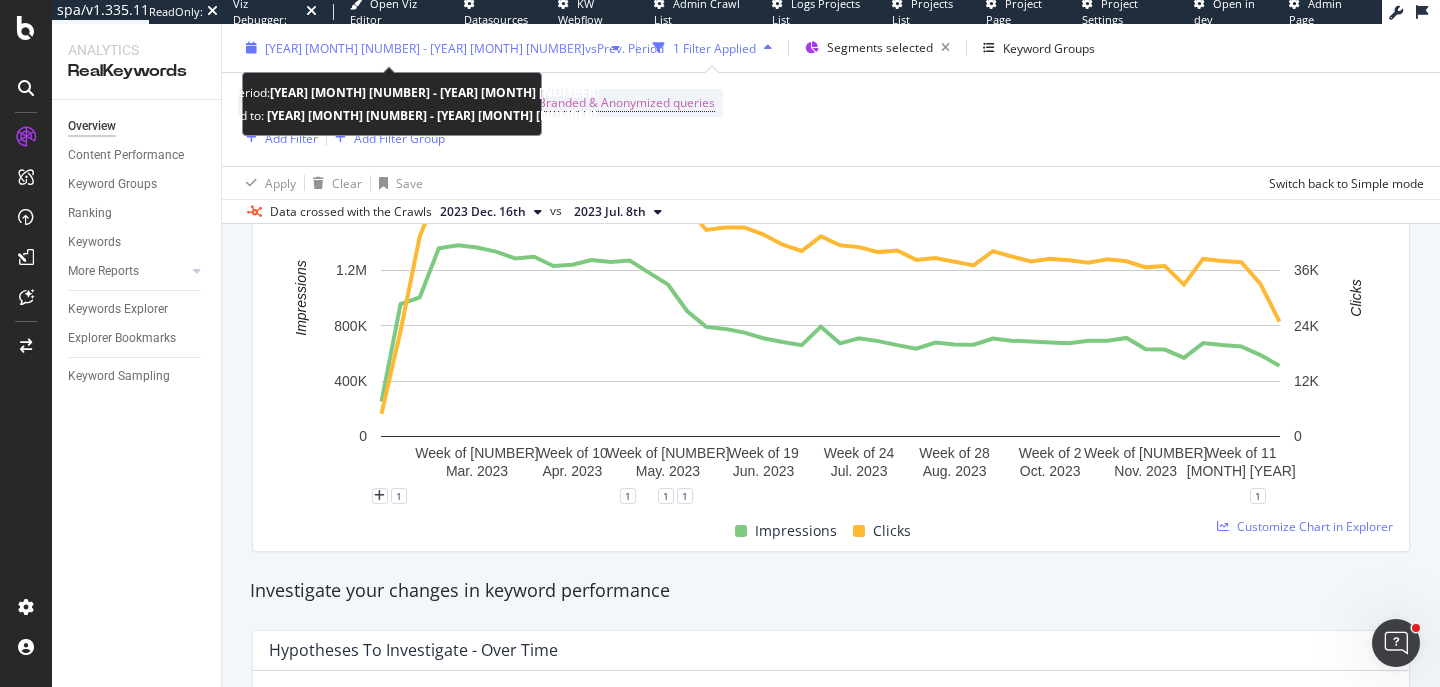 click on "[YEAR] [MONTH] [NUMBER] - [YEAR] [MONTH] [NUMBER]" at bounding box center [425, 47] 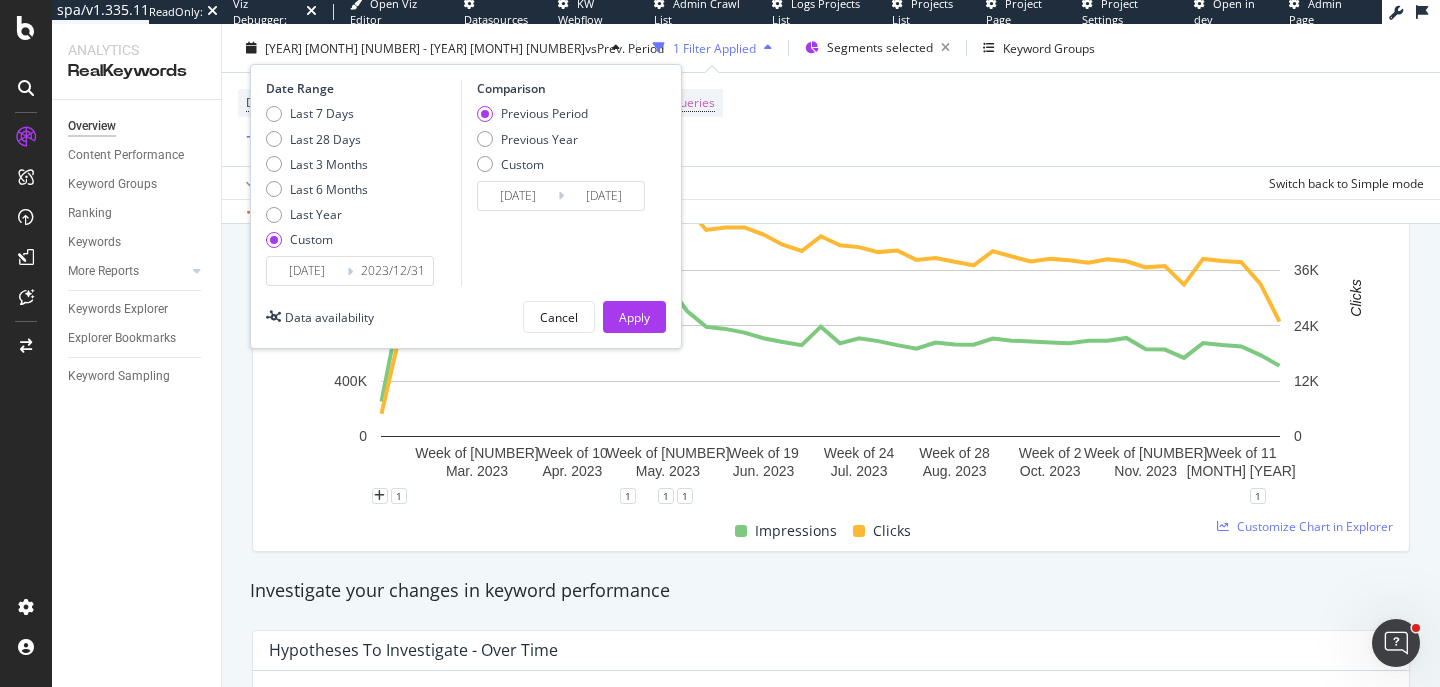 click on "[DATE]" at bounding box center [307, 271] 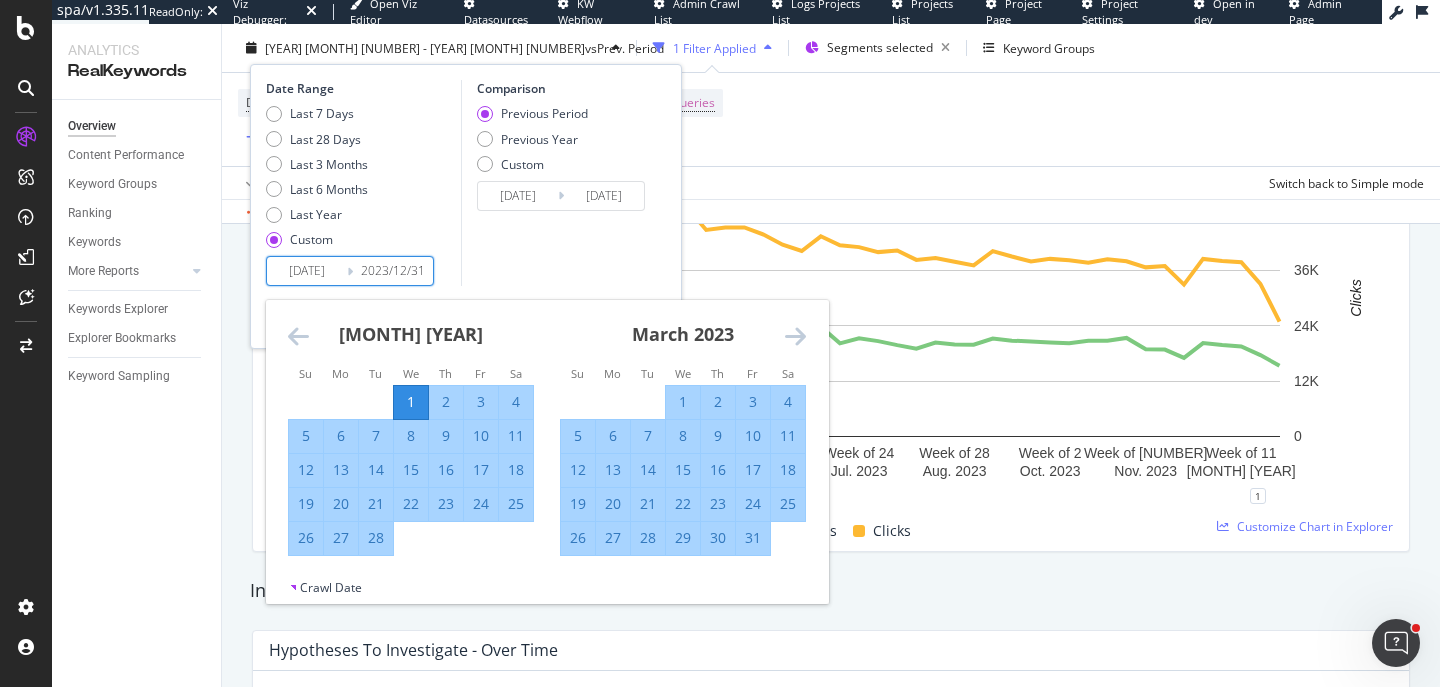 click at bounding box center [298, 336] 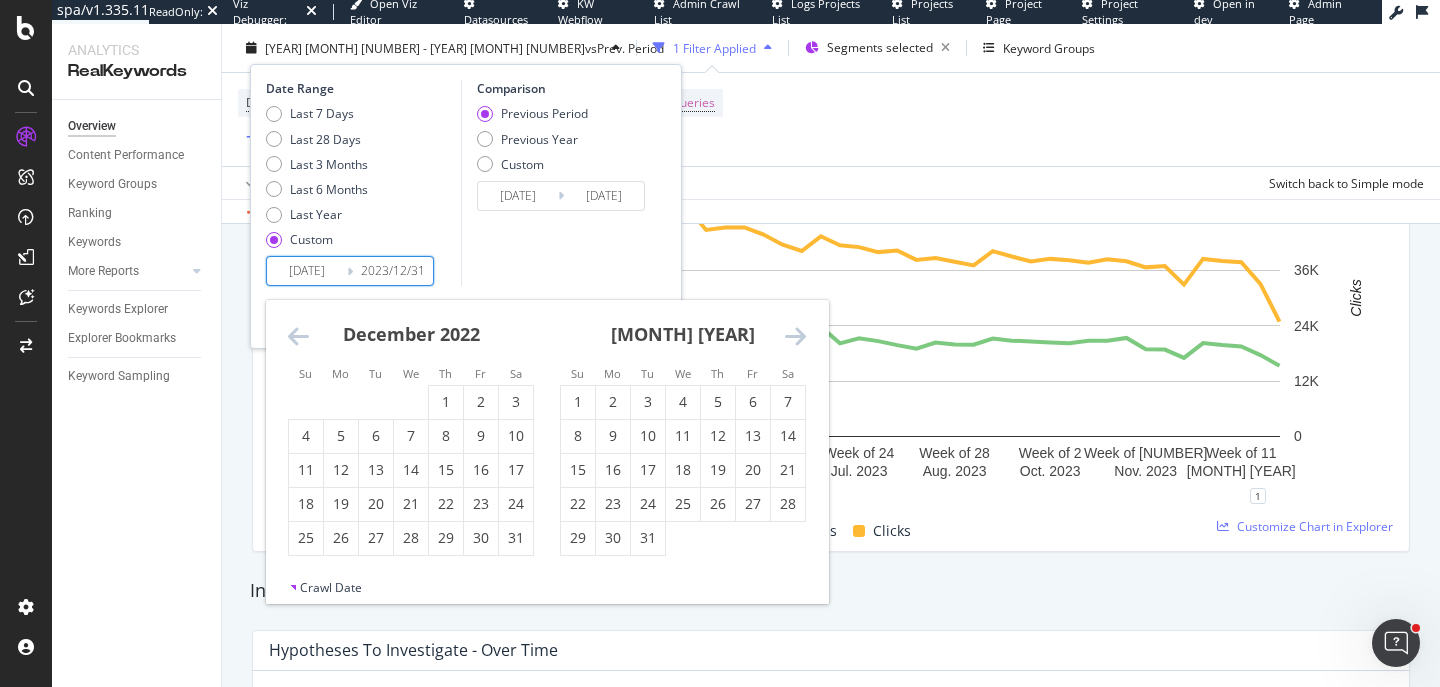 click at bounding box center (298, 336) 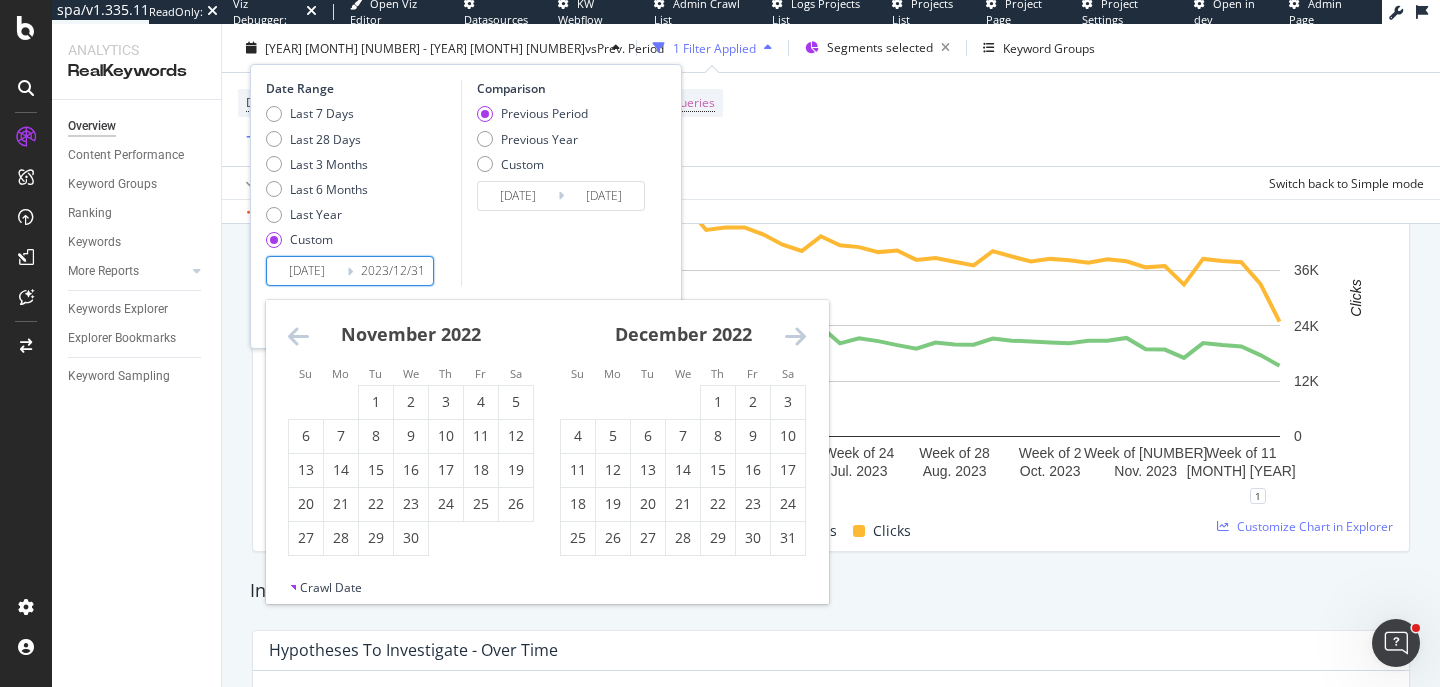 click at bounding box center (298, 336) 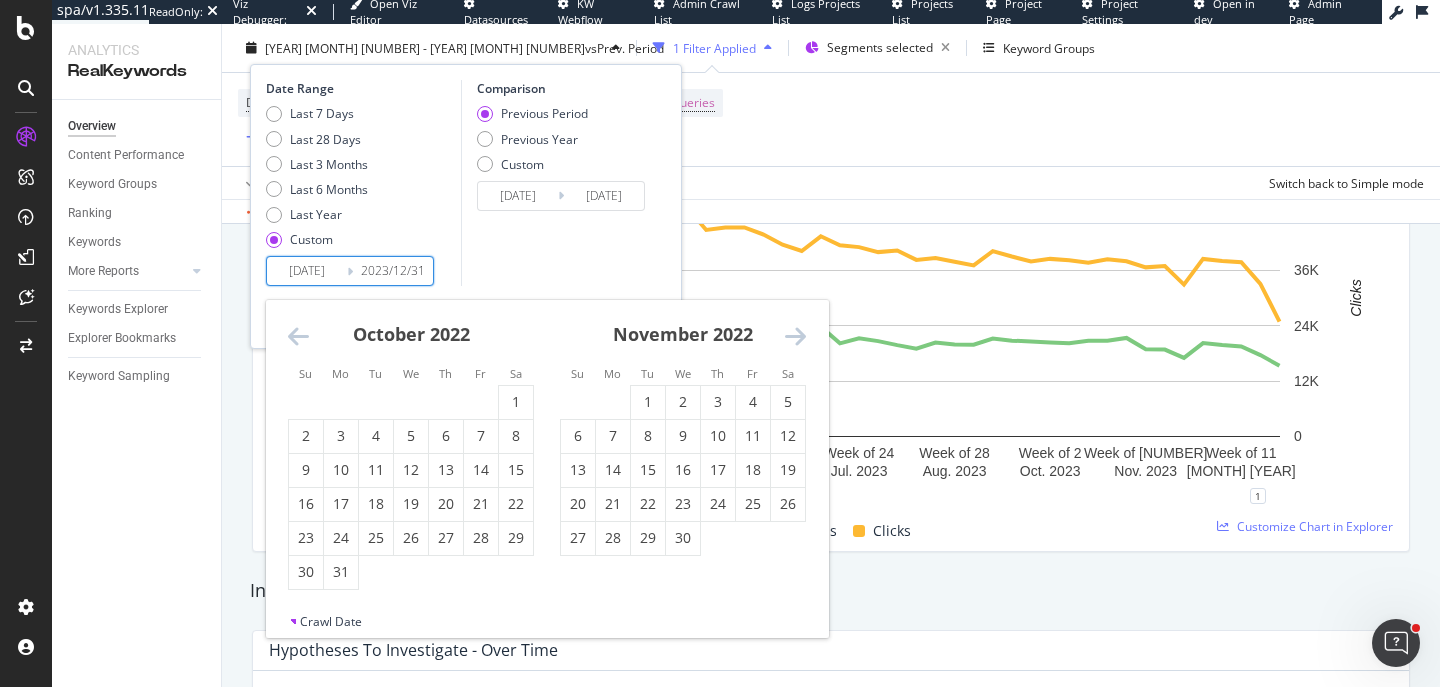 click on "October 2022" at bounding box center (411, 342) 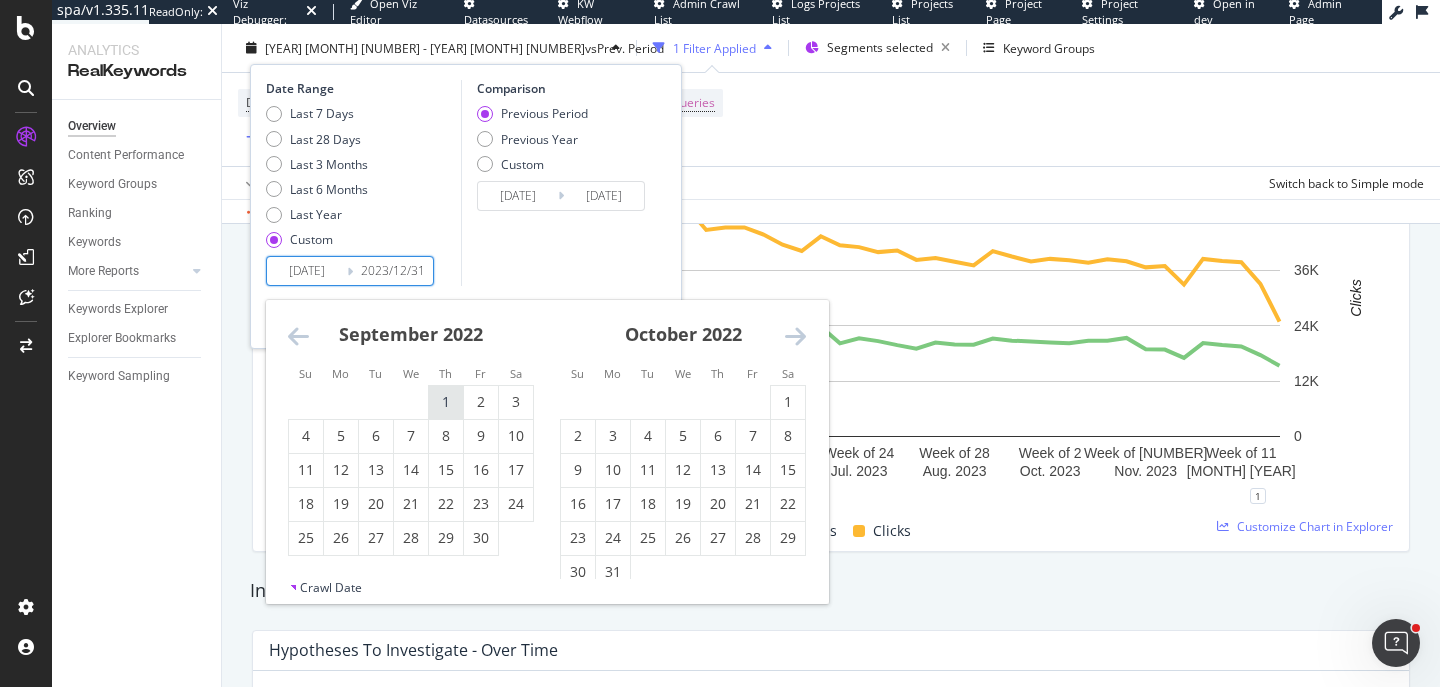 click on "1" at bounding box center (446, 402) 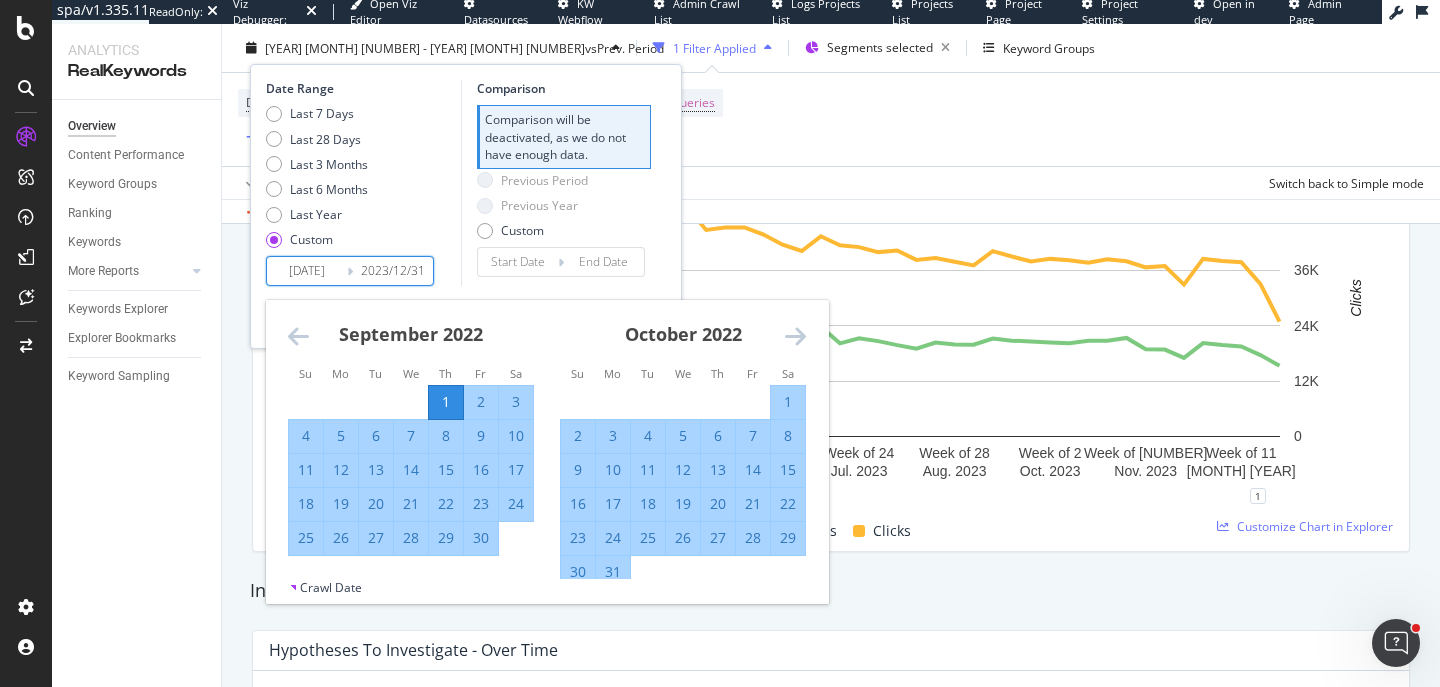 click at bounding box center (298, 336) 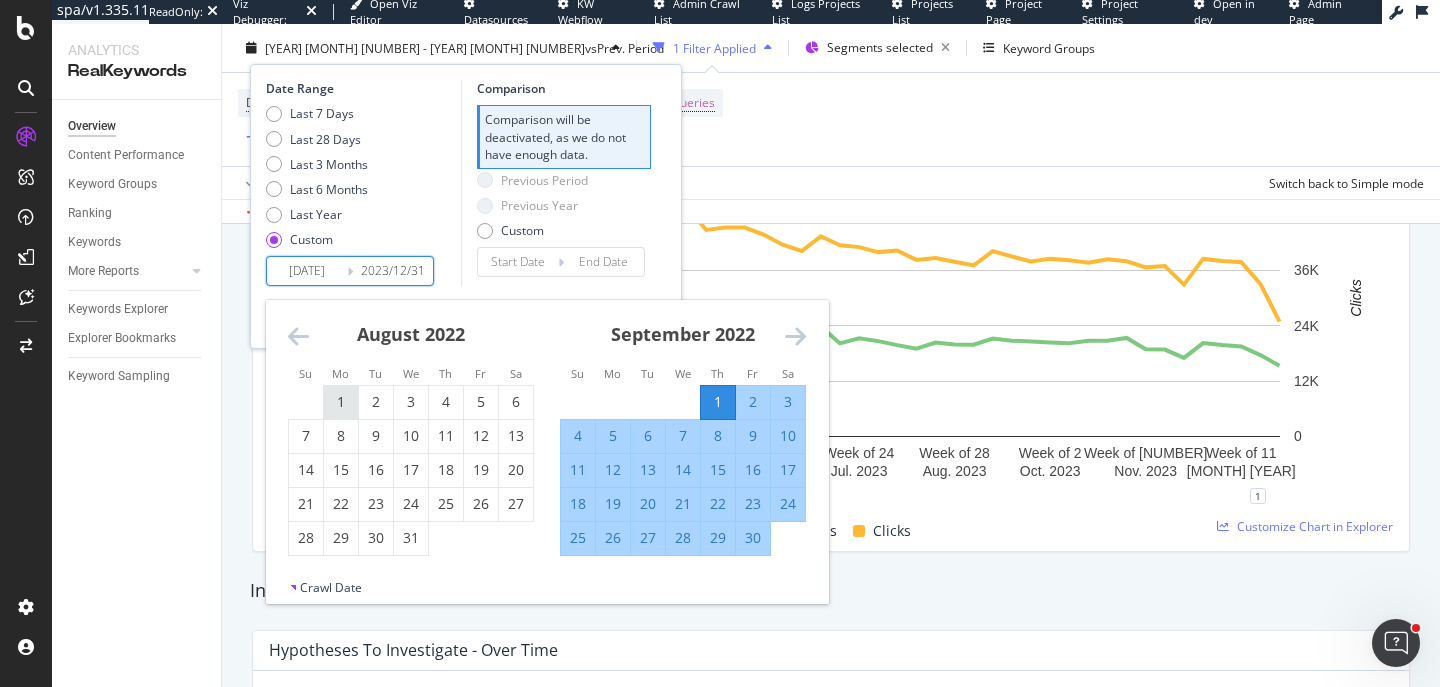 click on "1" at bounding box center [341, 402] 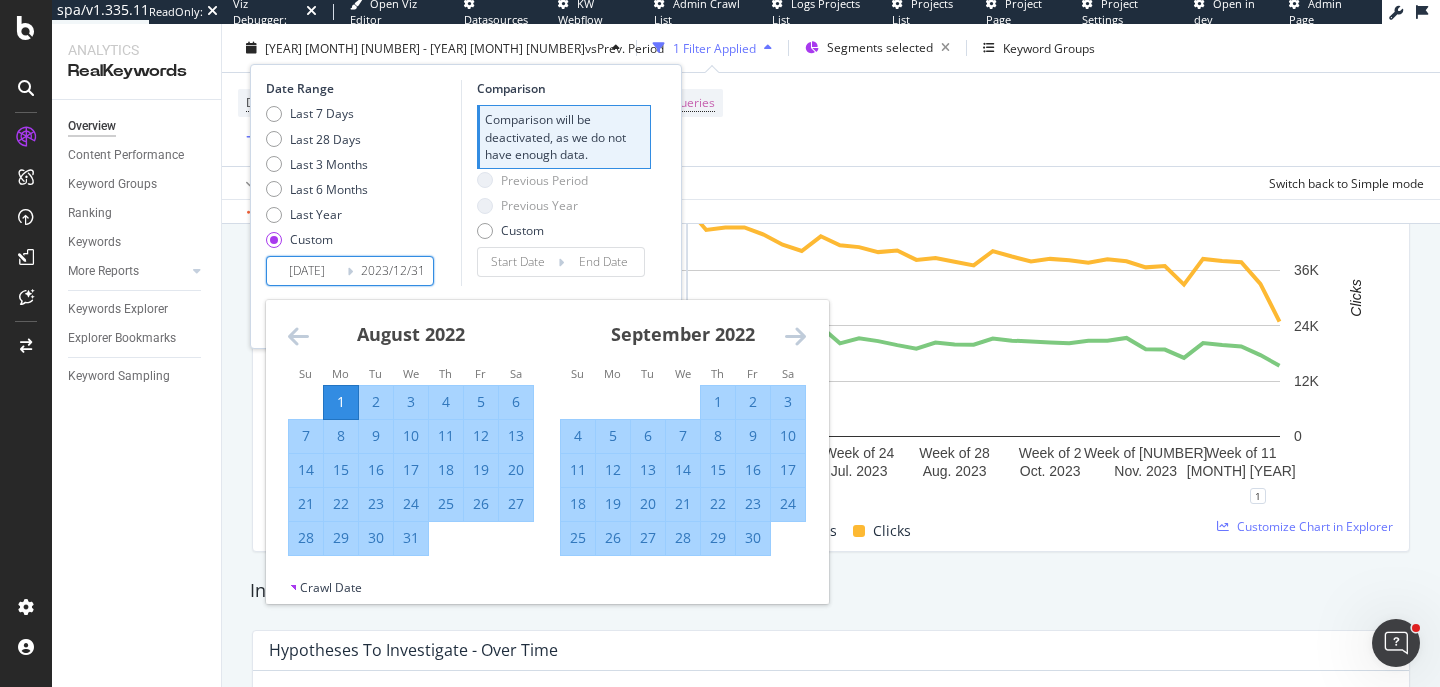 click on "Previous Period Previous Year Custom" at bounding box center [564, 209] 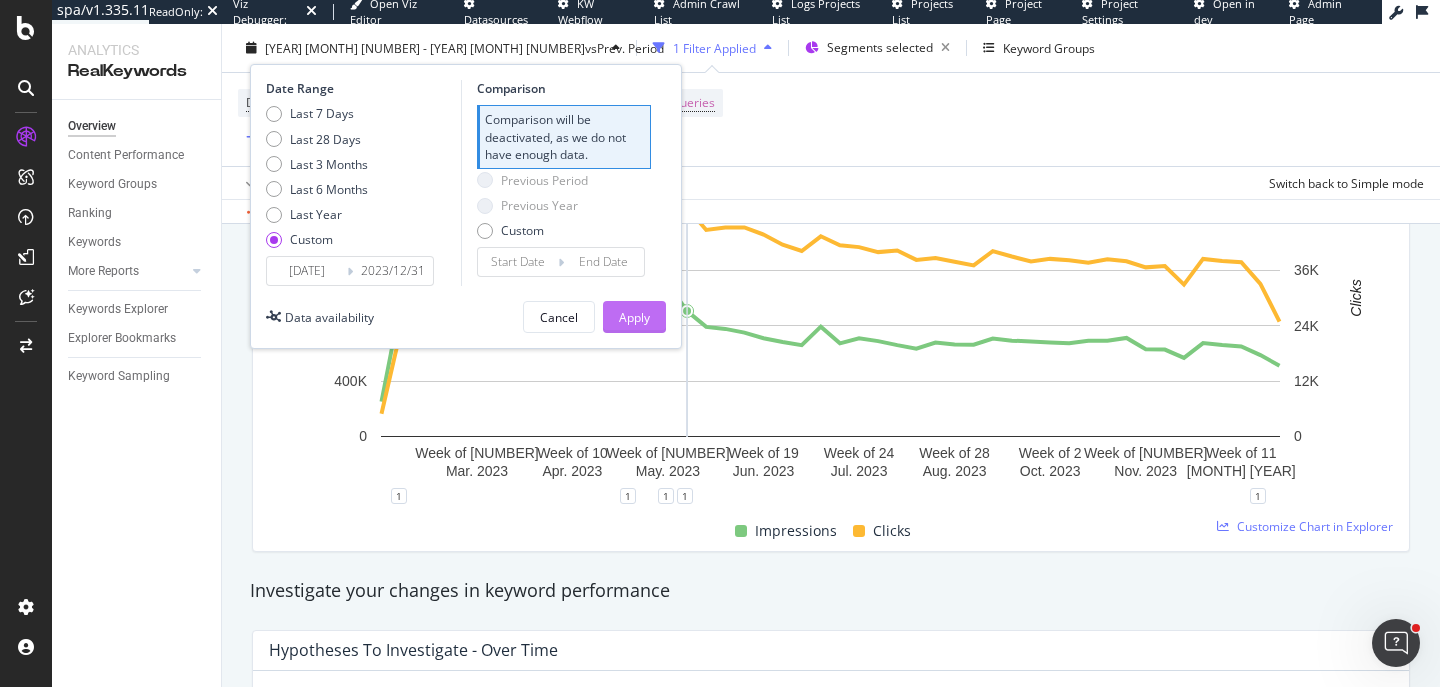 click on "Apply" at bounding box center (634, 316) 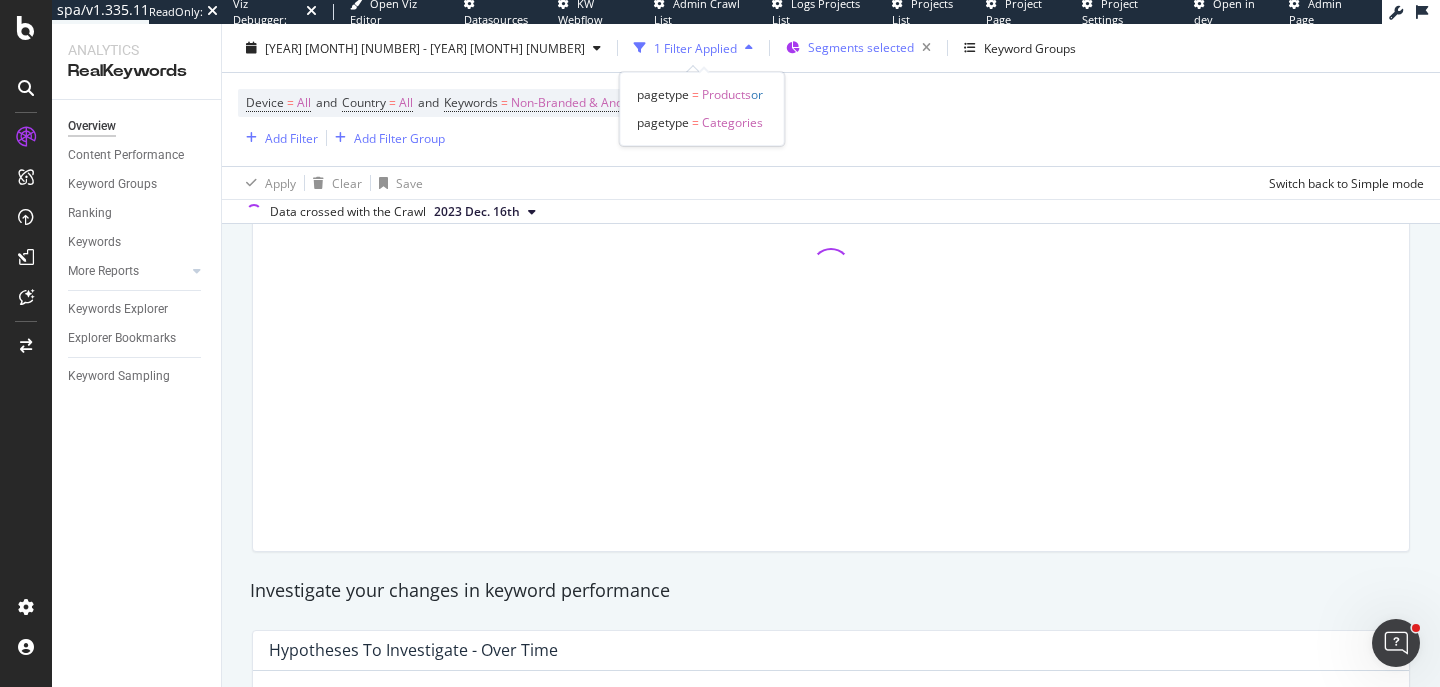 click on "Segments selected" at bounding box center [873, 48] 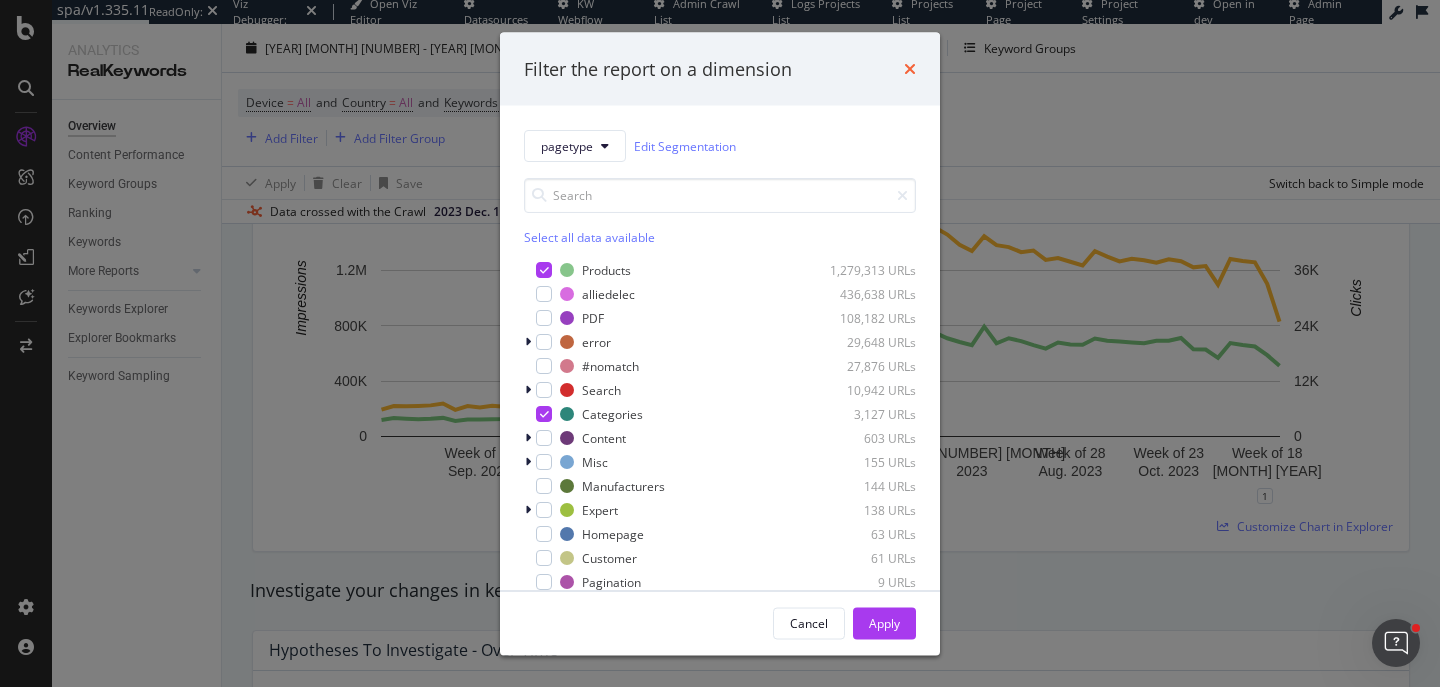 click at bounding box center [910, 69] 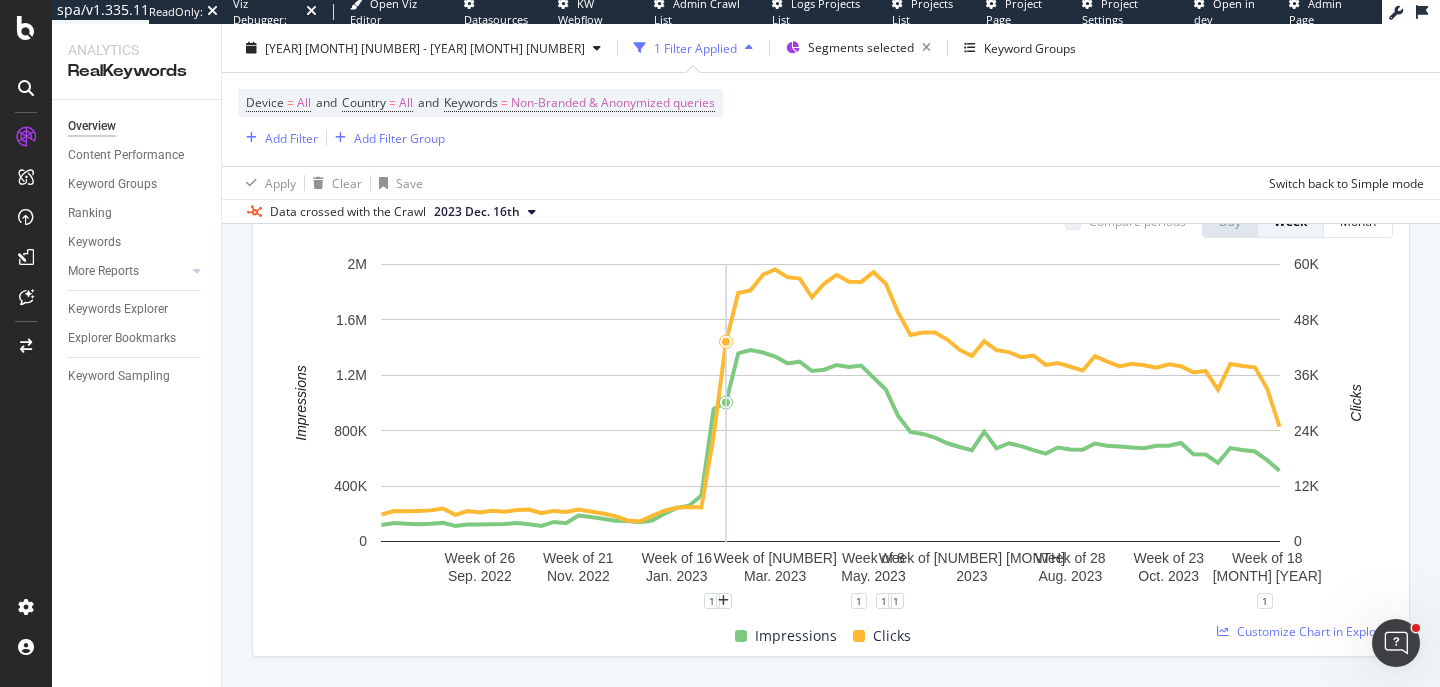 scroll, scrollTop: 254, scrollLeft: 0, axis: vertical 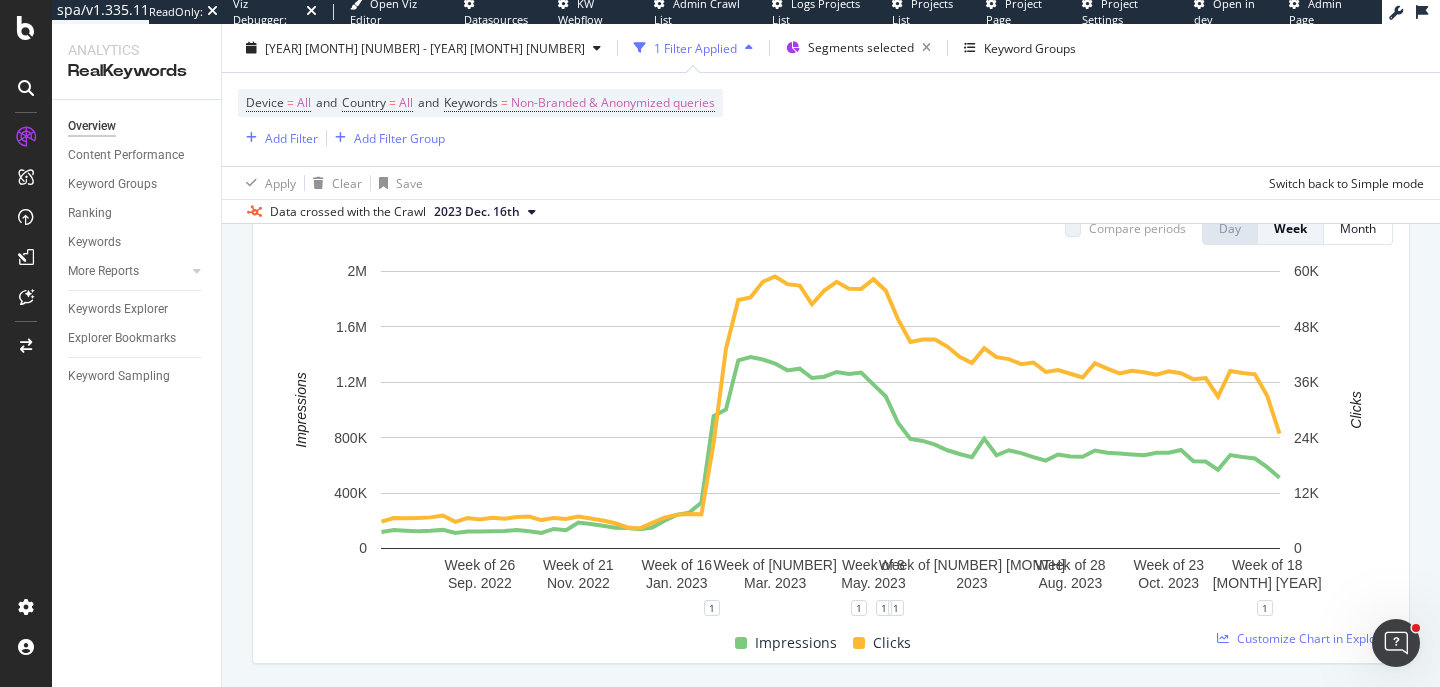type 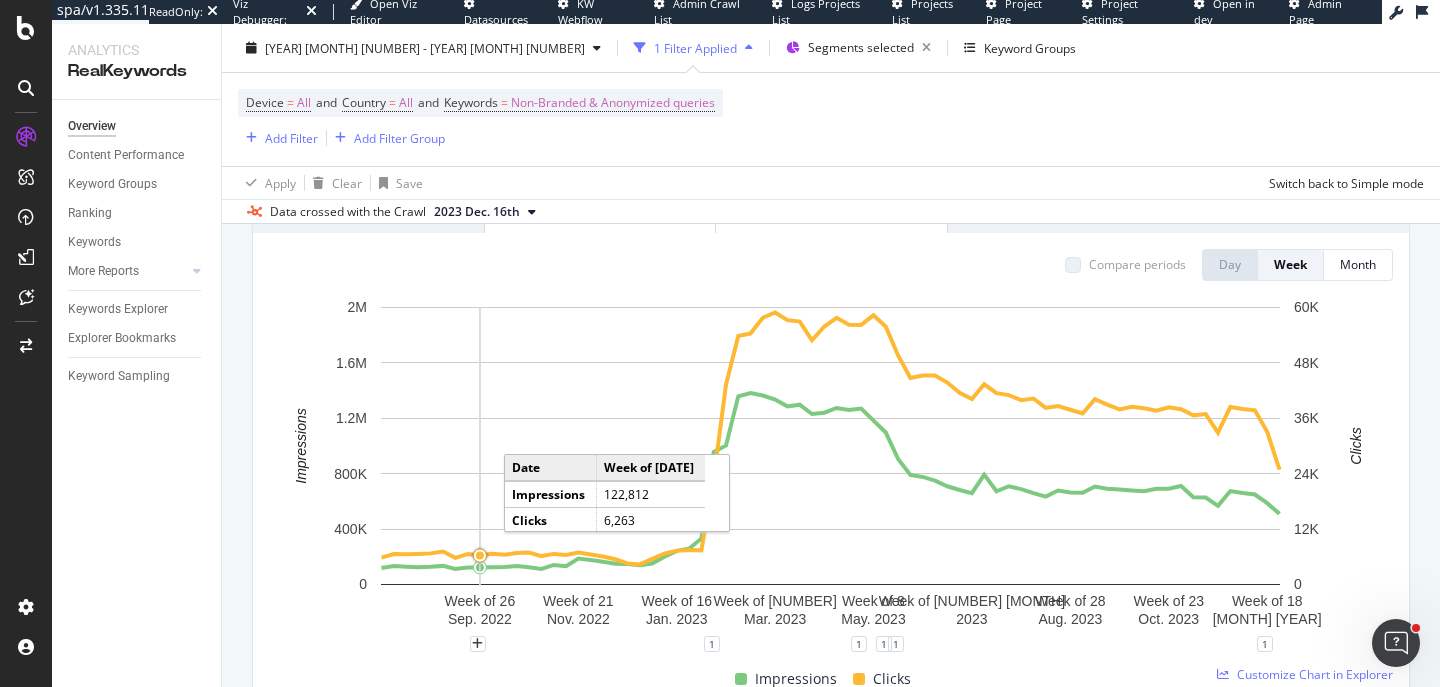 scroll, scrollTop: 216, scrollLeft: 0, axis: vertical 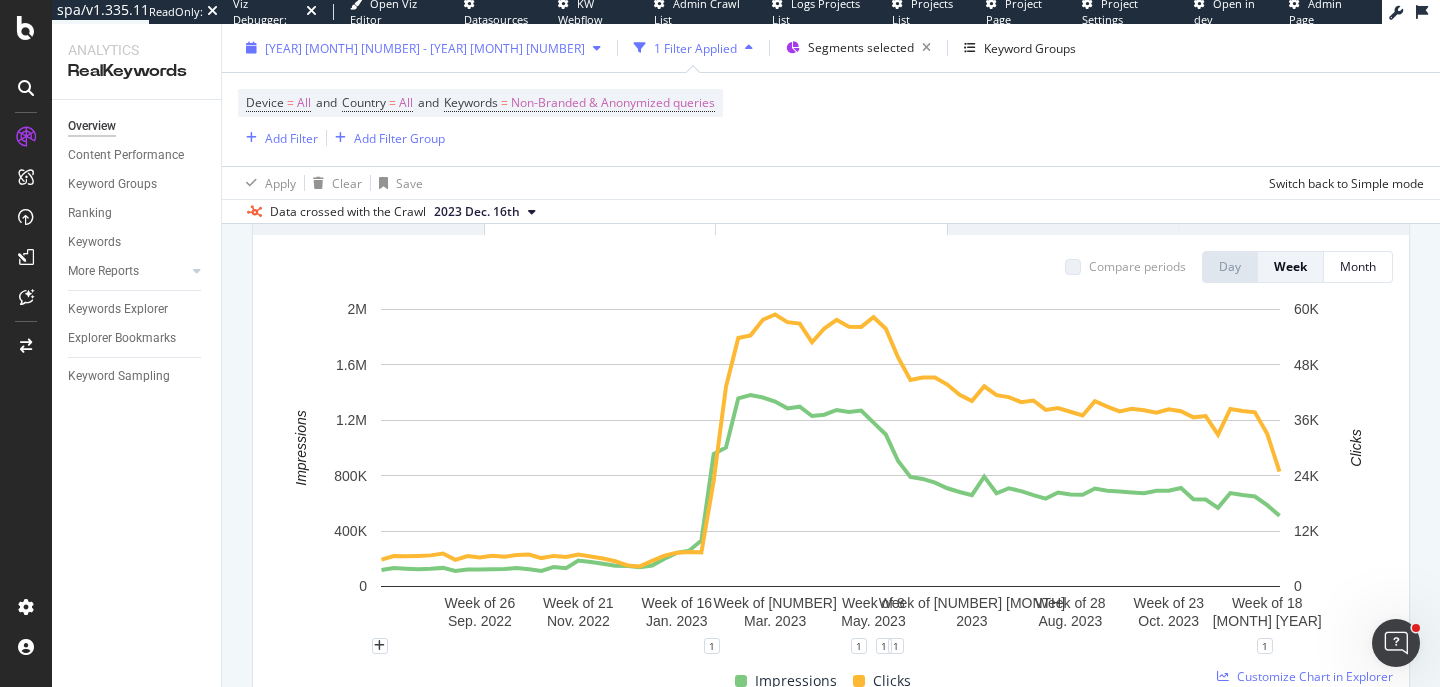 click on "[YEAR] [MONTH] [NUMBER] - [YEAR] [MONTH] [NUMBER]" at bounding box center (425, 47) 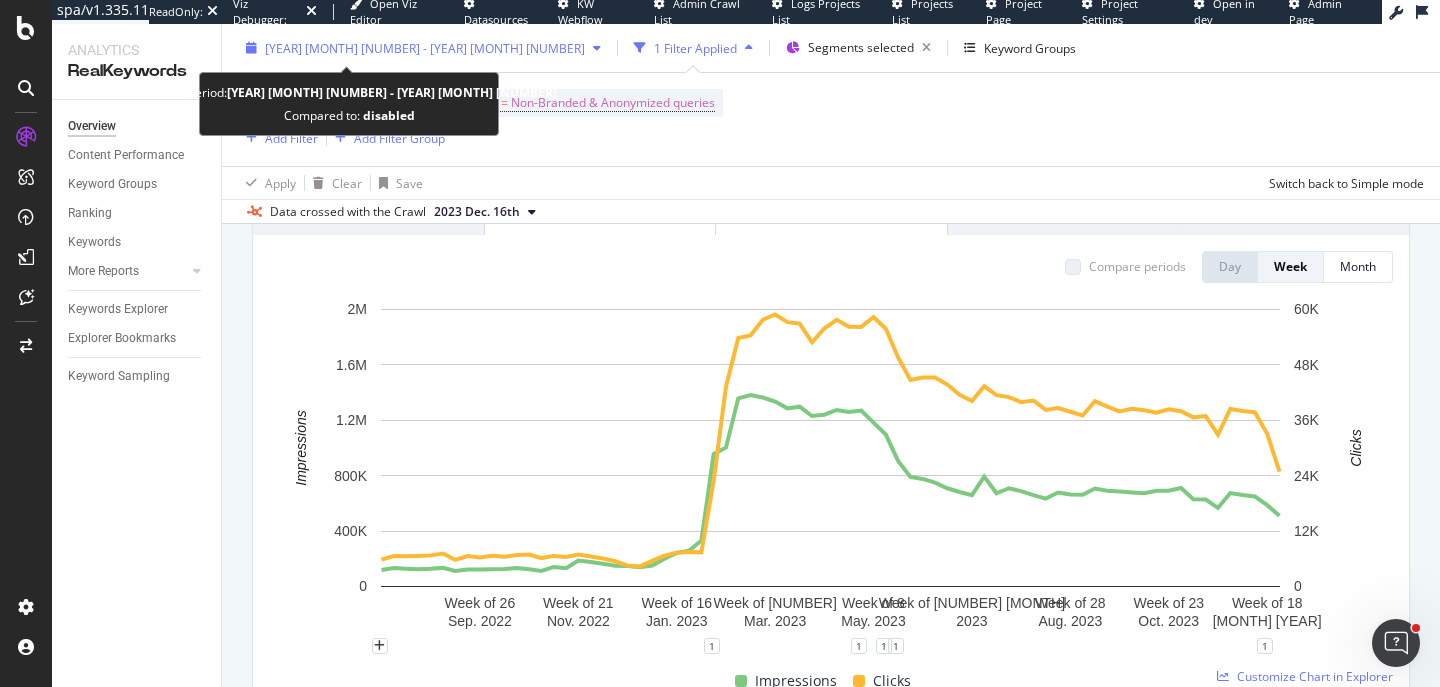 click on "[YEAR] [MONTH] [NUMBER] - [YEAR] [MONTH] [NUMBER]" at bounding box center [425, 47] 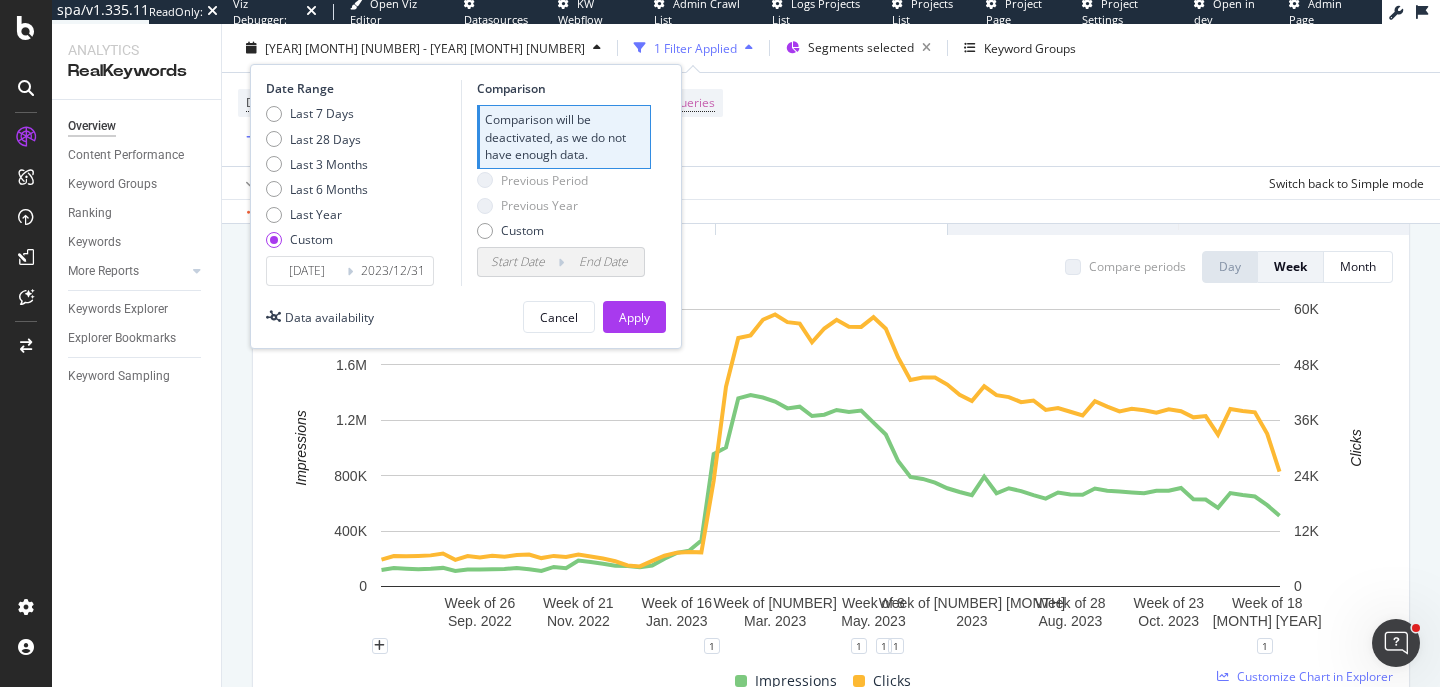 click on "2023/12/31" at bounding box center [393, 271] 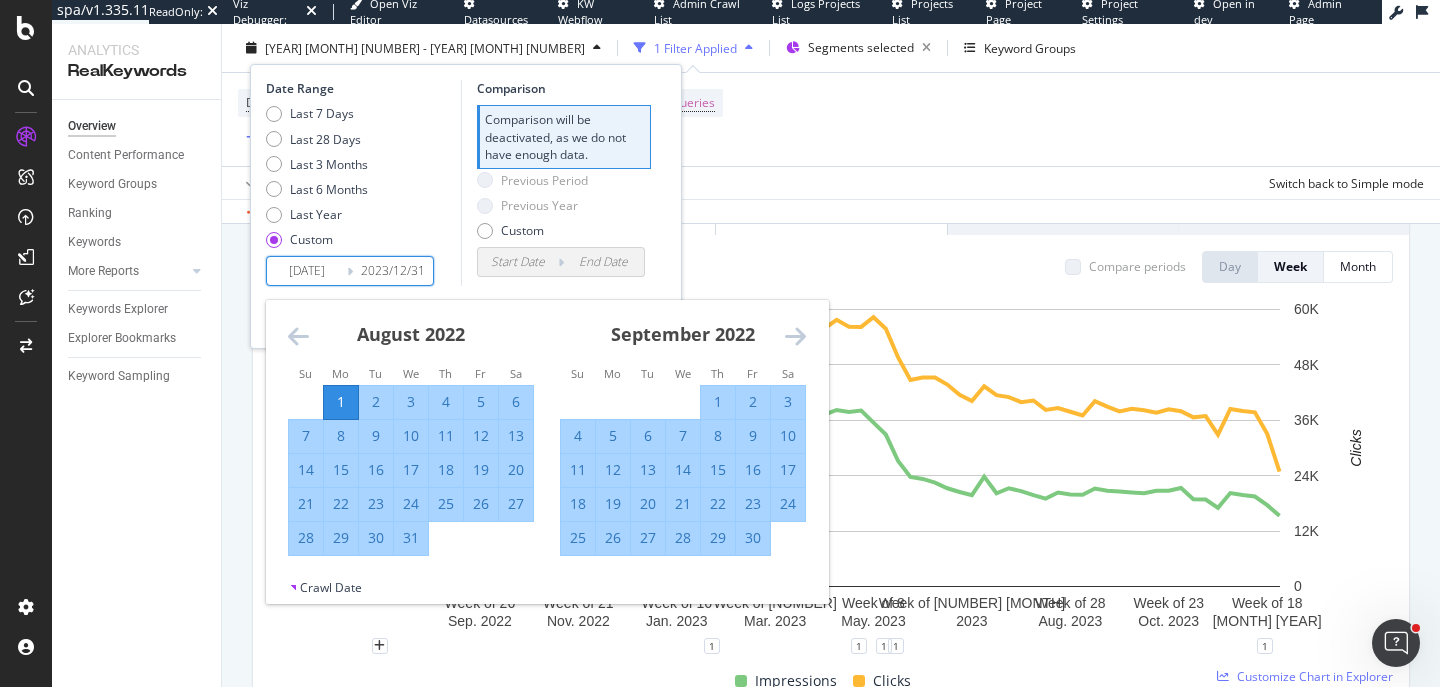 click at bounding box center (795, 336) 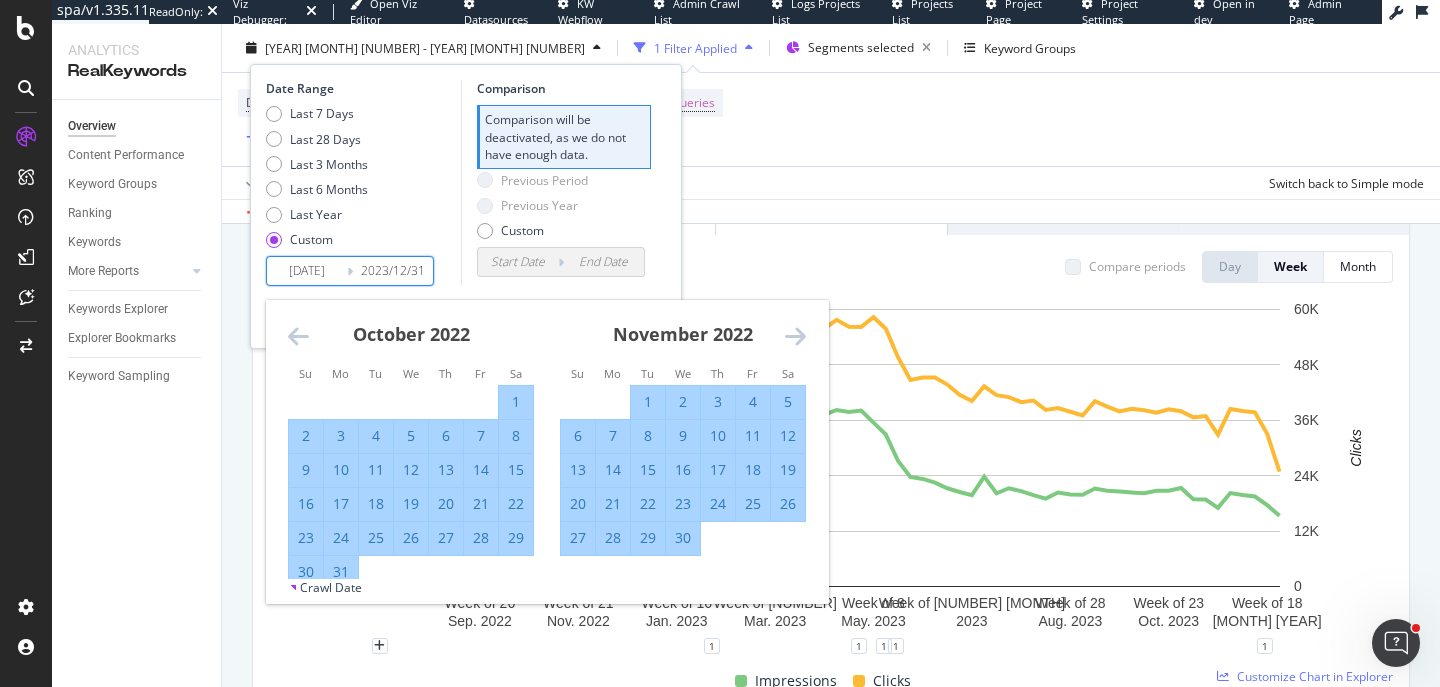 click at bounding box center [795, 336] 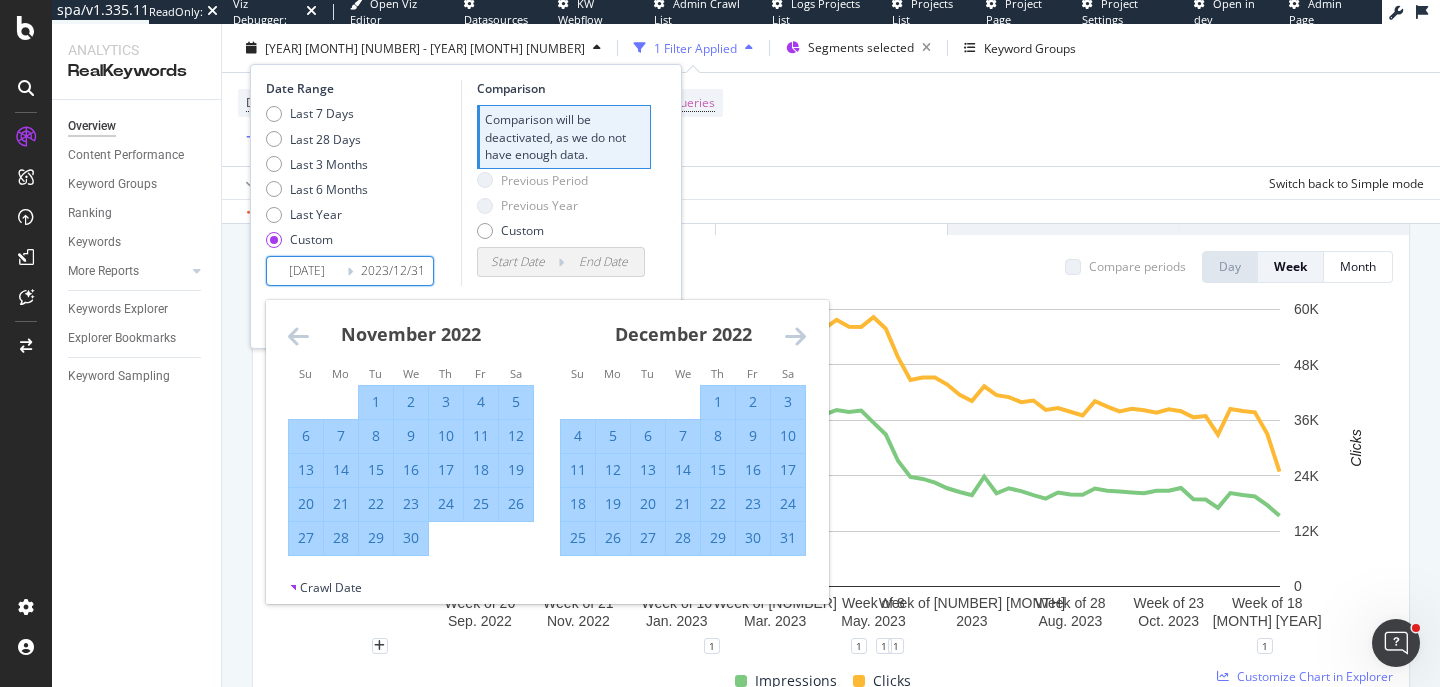 click at bounding box center (795, 336) 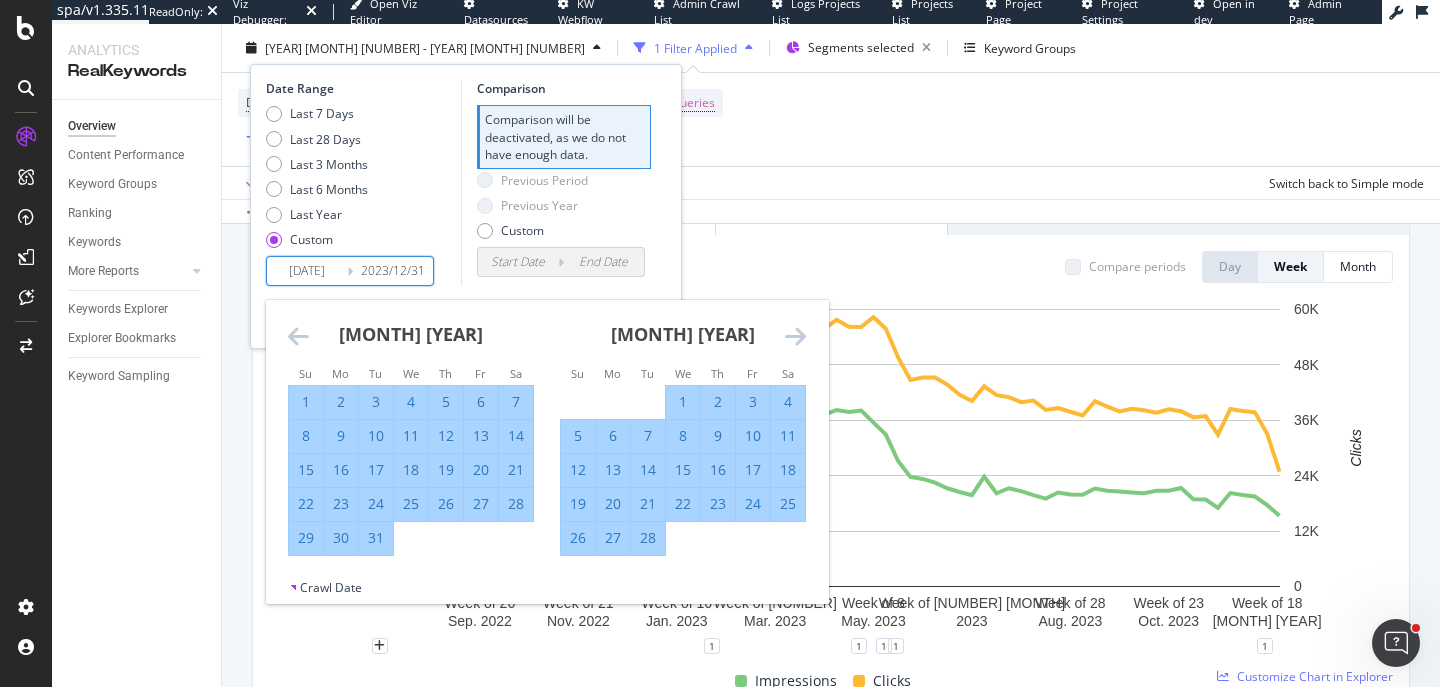 click at bounding box center (795, 336) 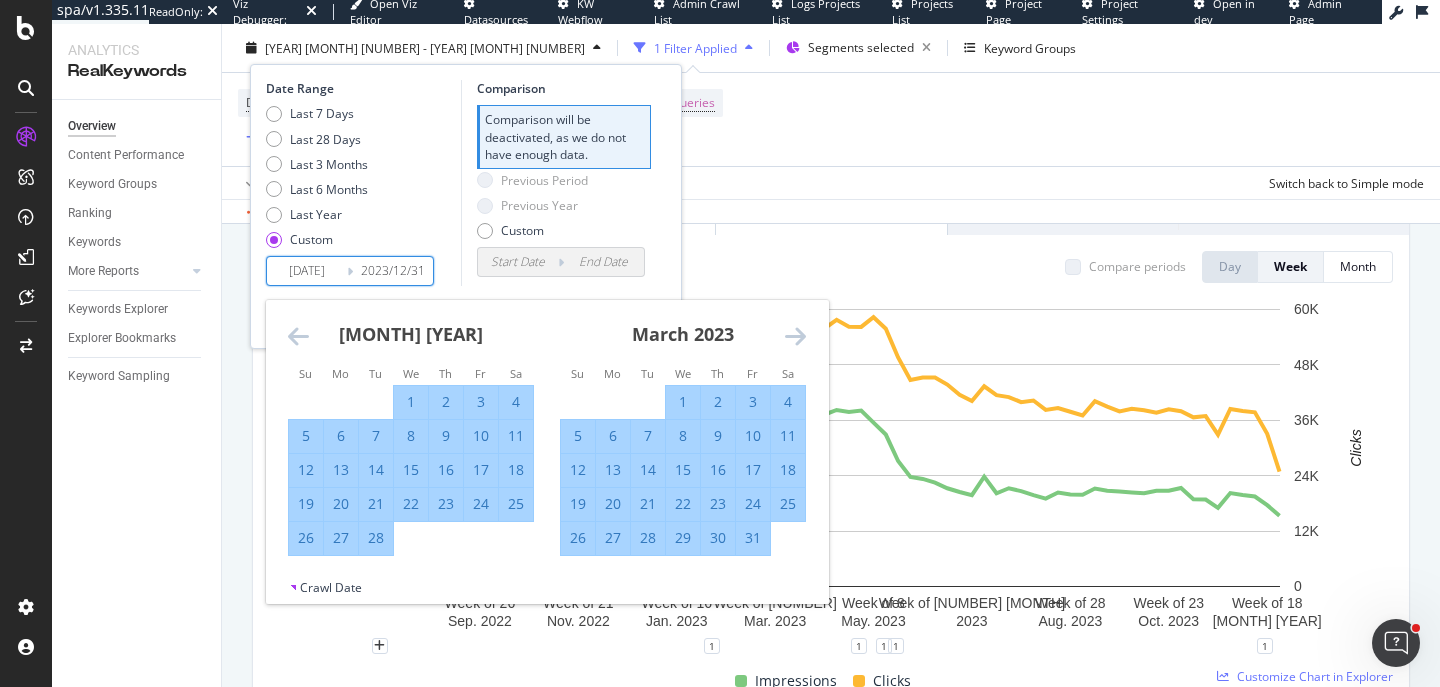 click at bounding box center (795, 336) 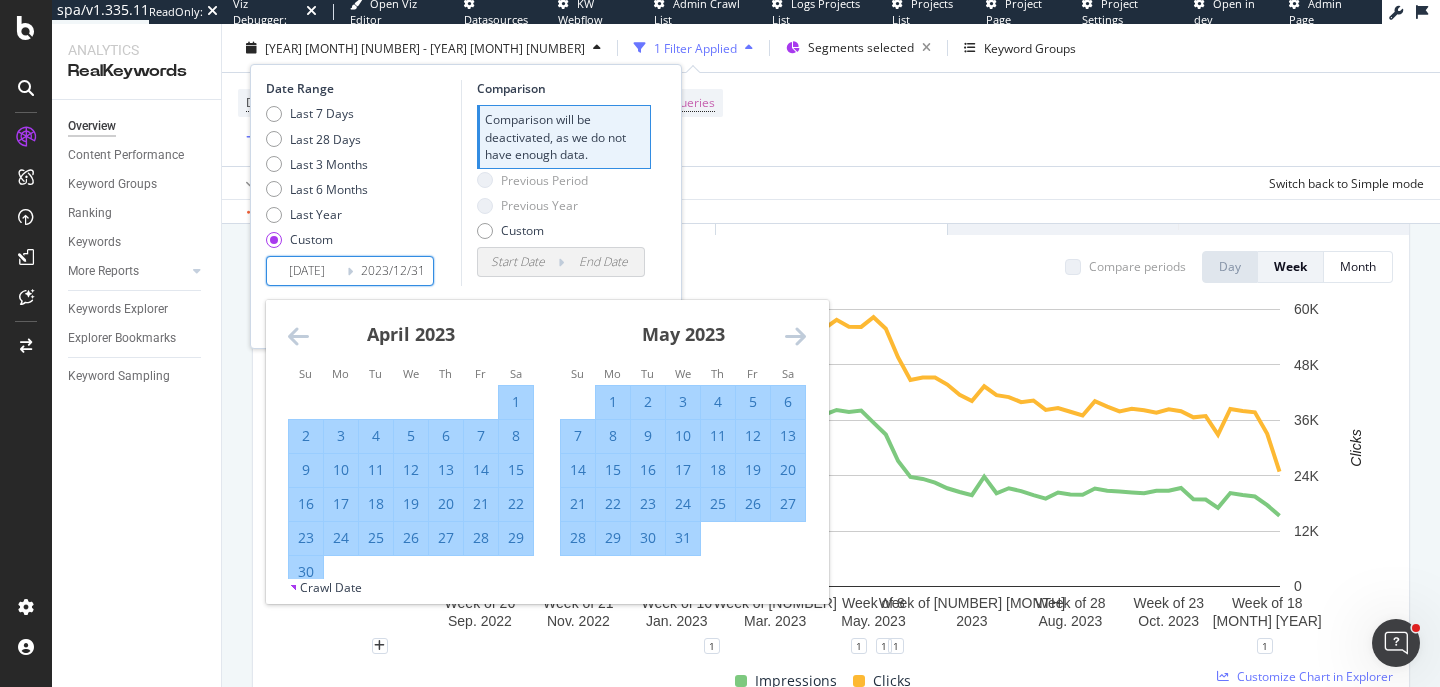 click at bounding box center [795, 336] 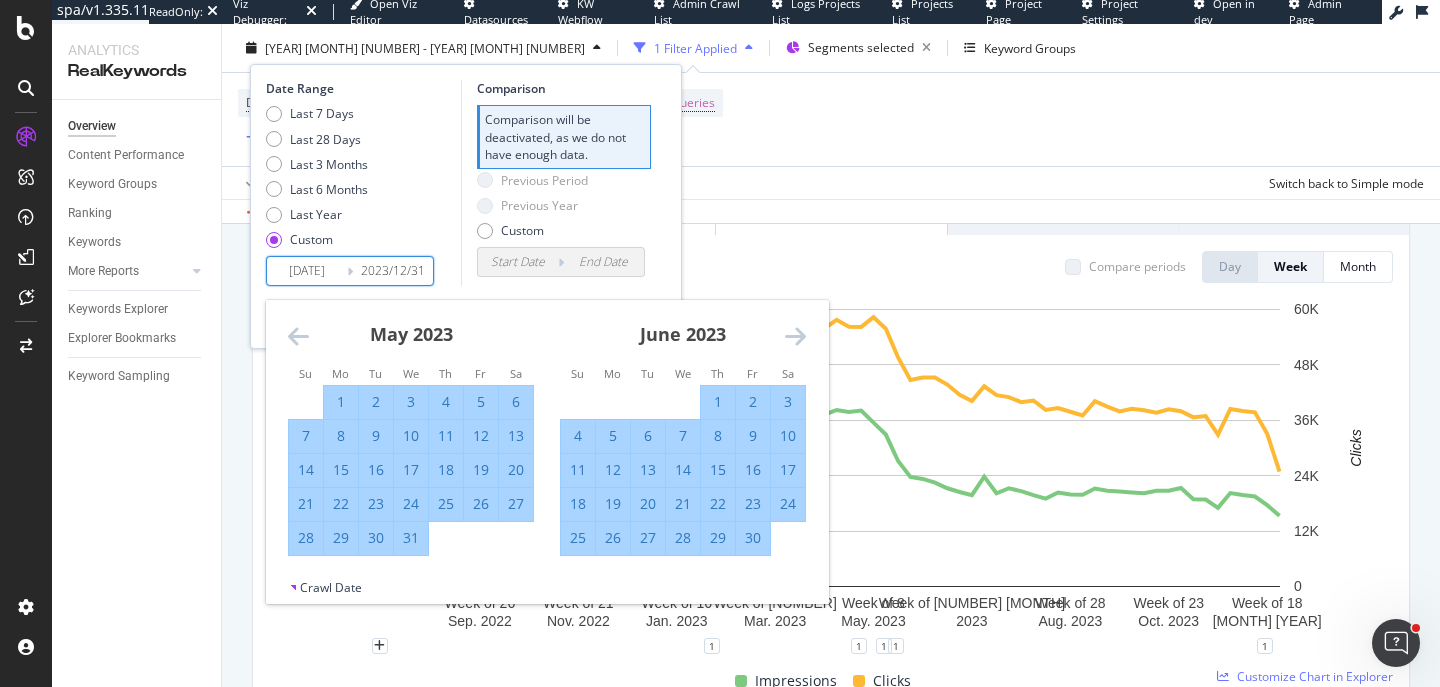 click at bounding box center [795, 336] 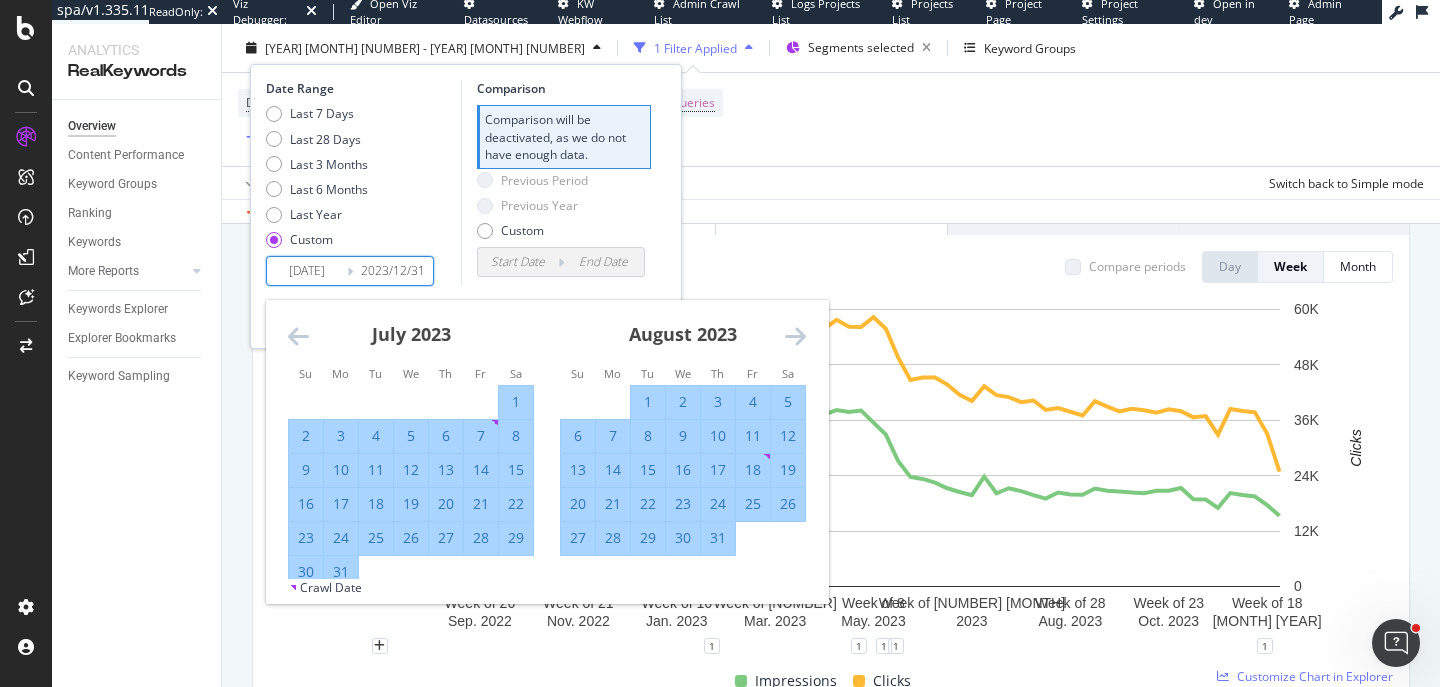 click at bounding box center (795, 336) 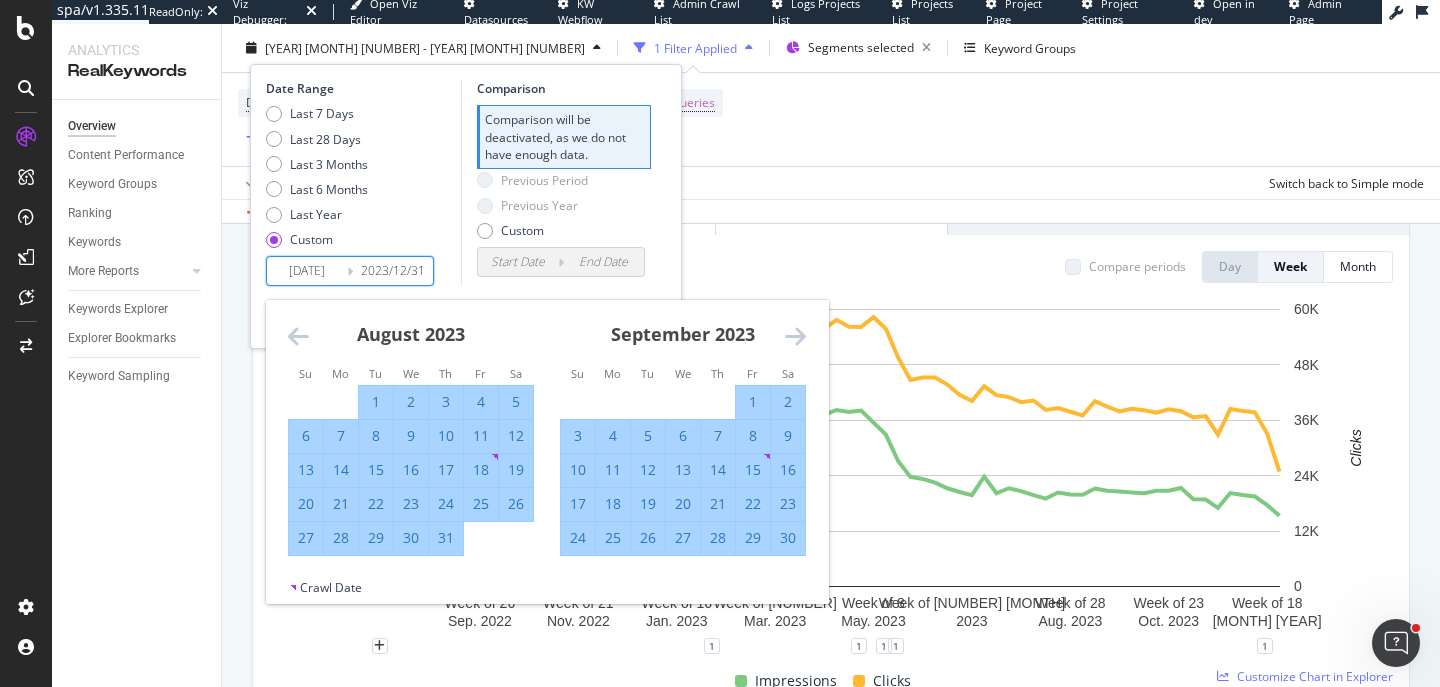 click at bounding box center (795, 336) 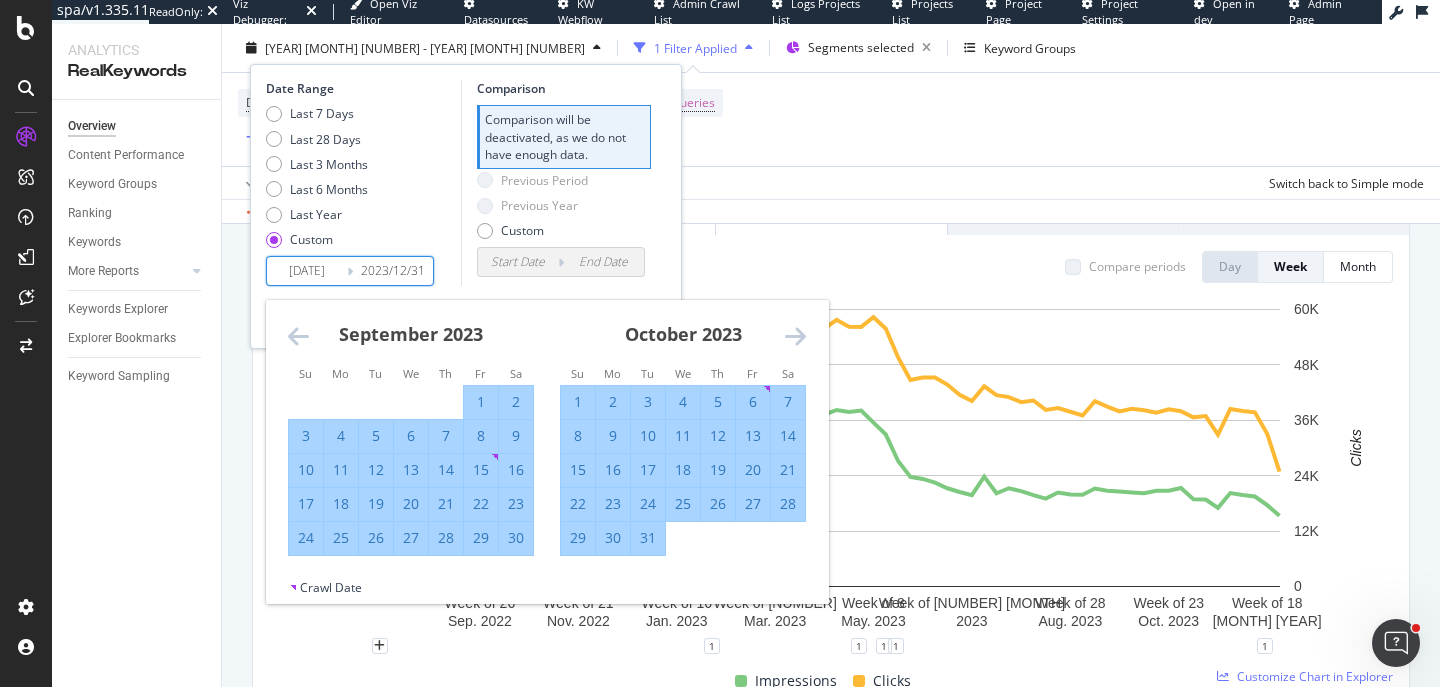 click at bounding box center [795, 336] 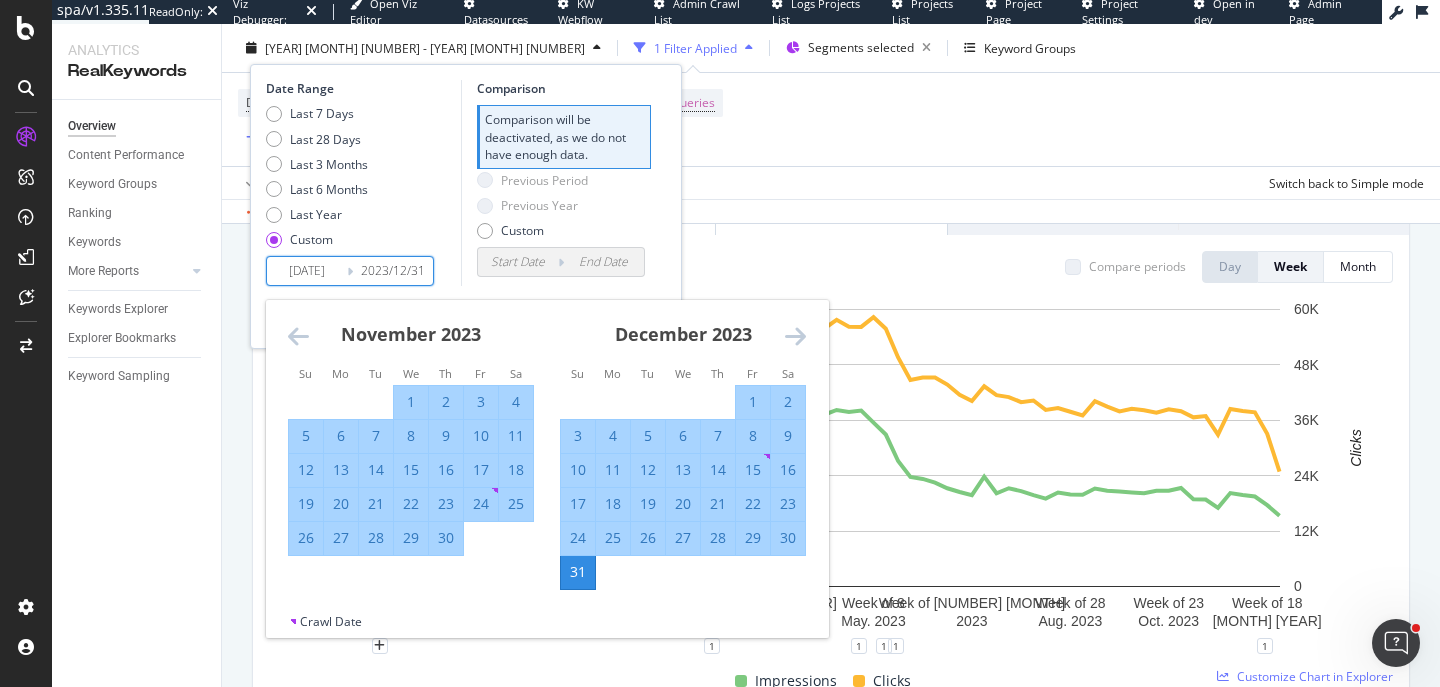 click at bounding box center (795, 336) 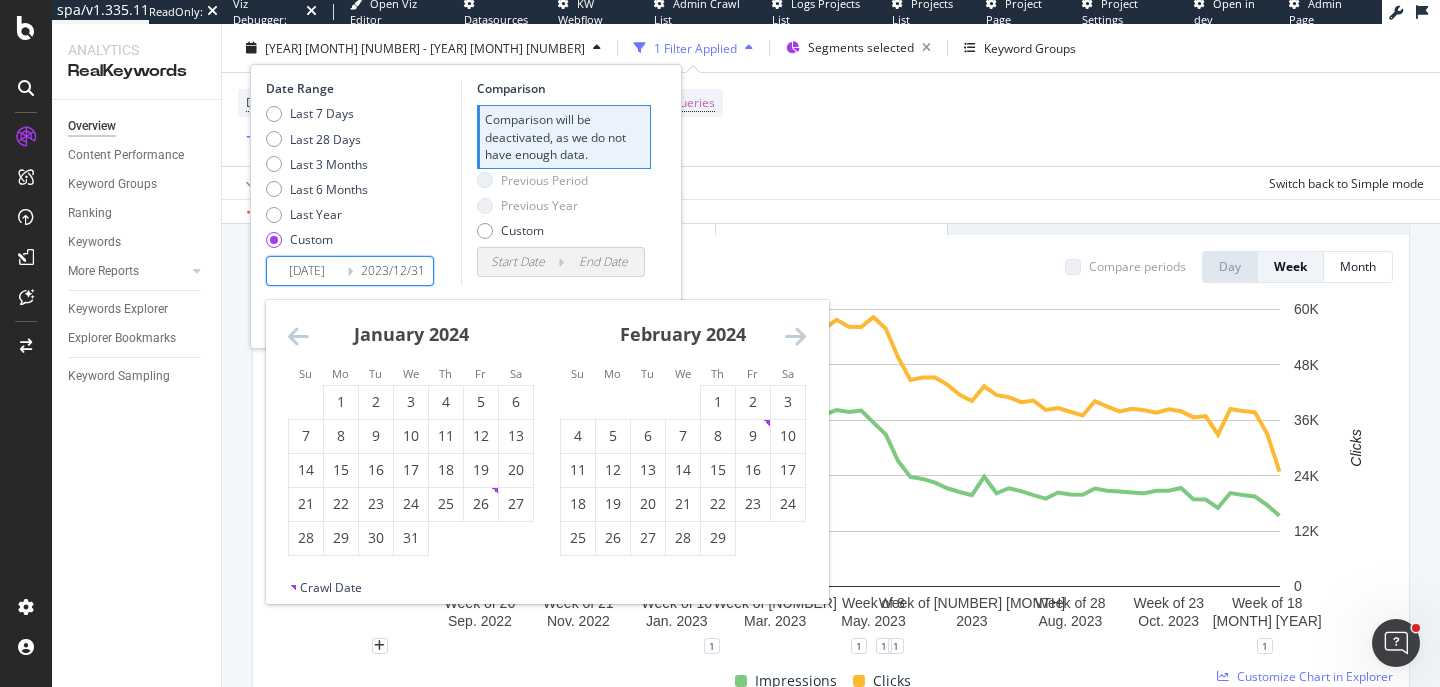click at bounding box center [795, 336] 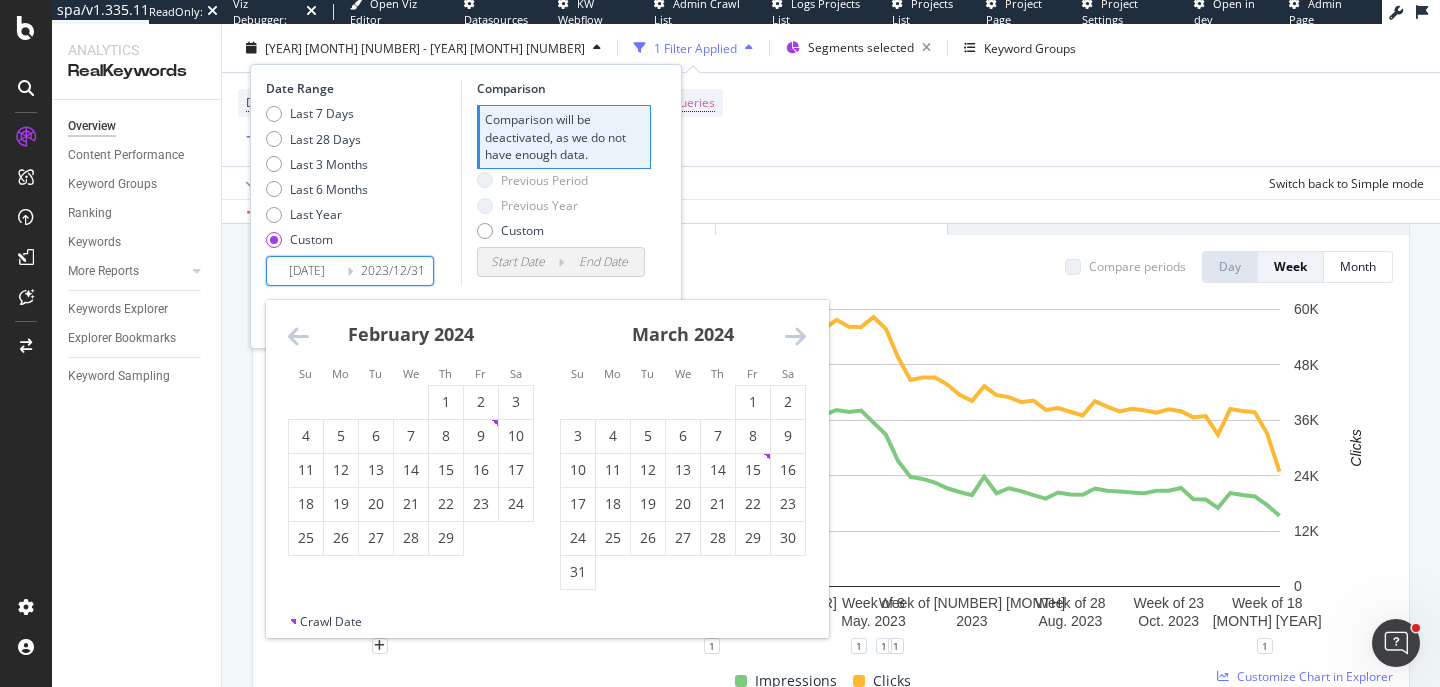 click at bounding box center (795, 336) 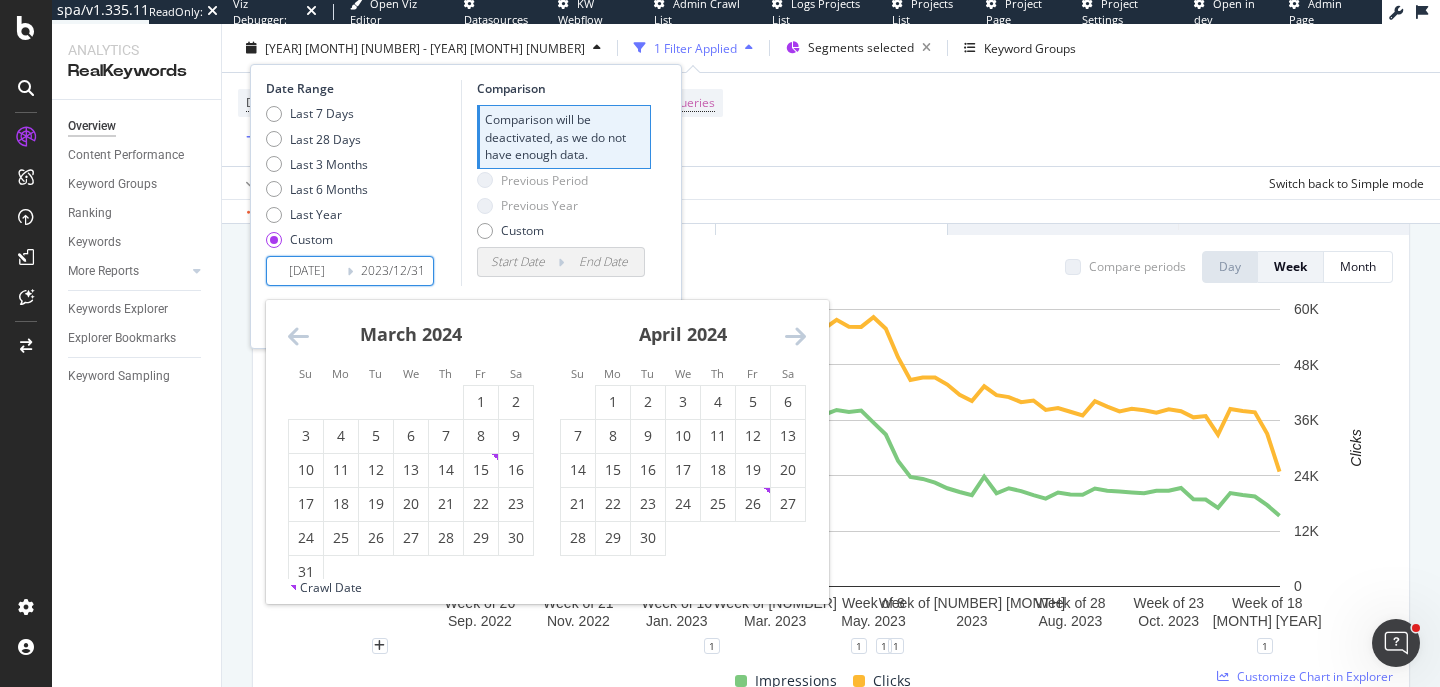 click at bounding box center (795, 336) 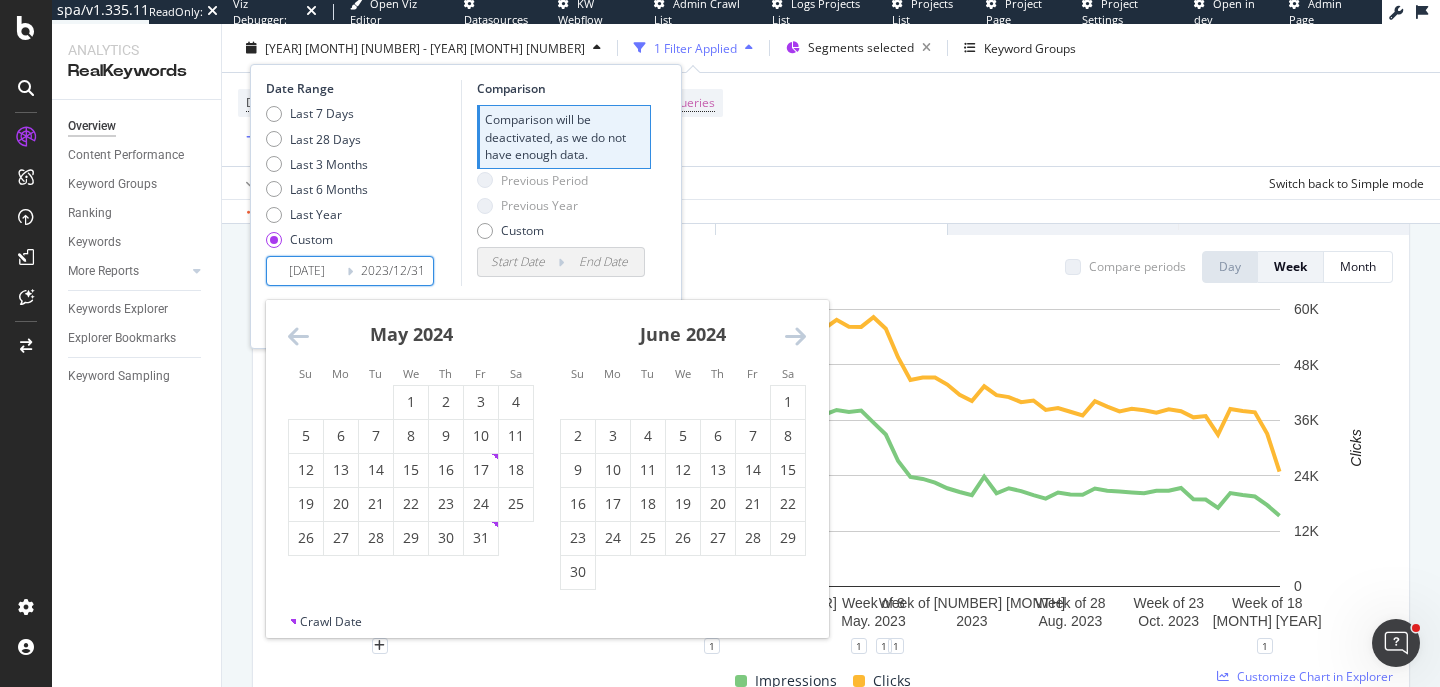 click at bounding box center (795, 336) 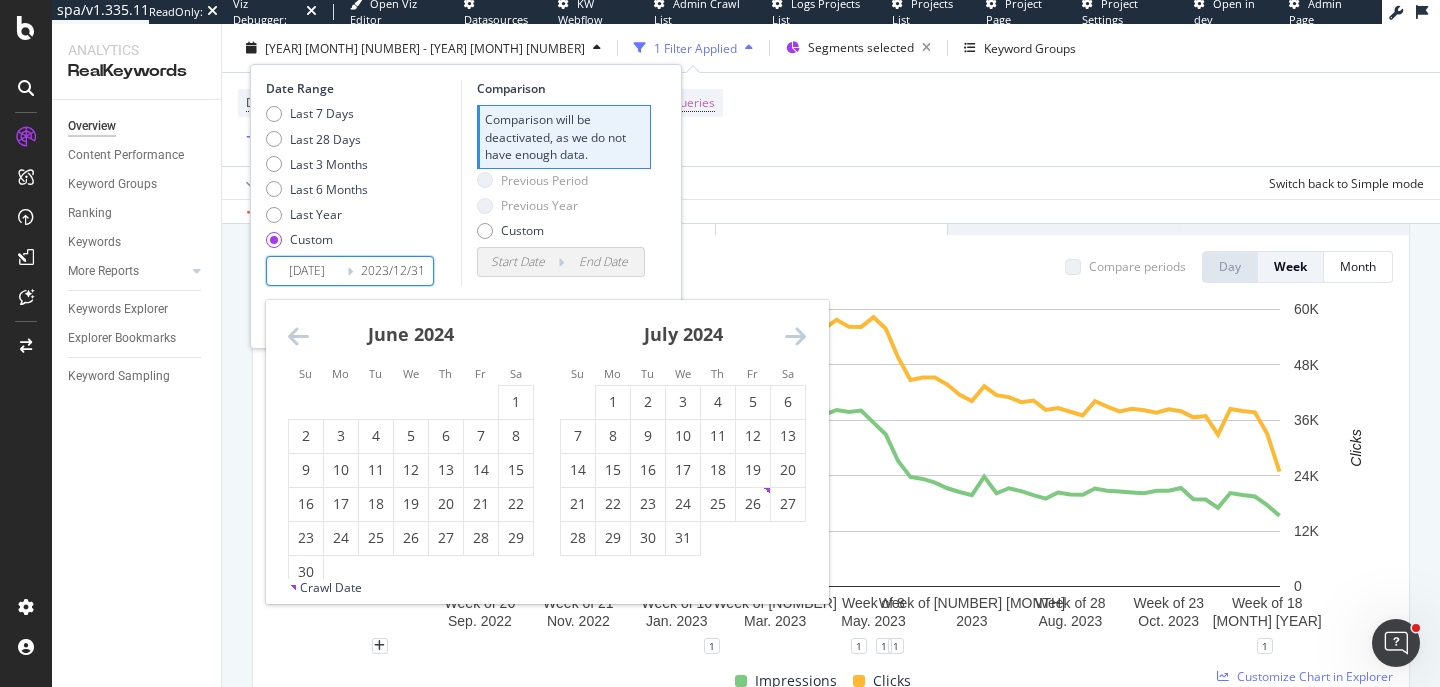 click at bounding box center (795, 336) 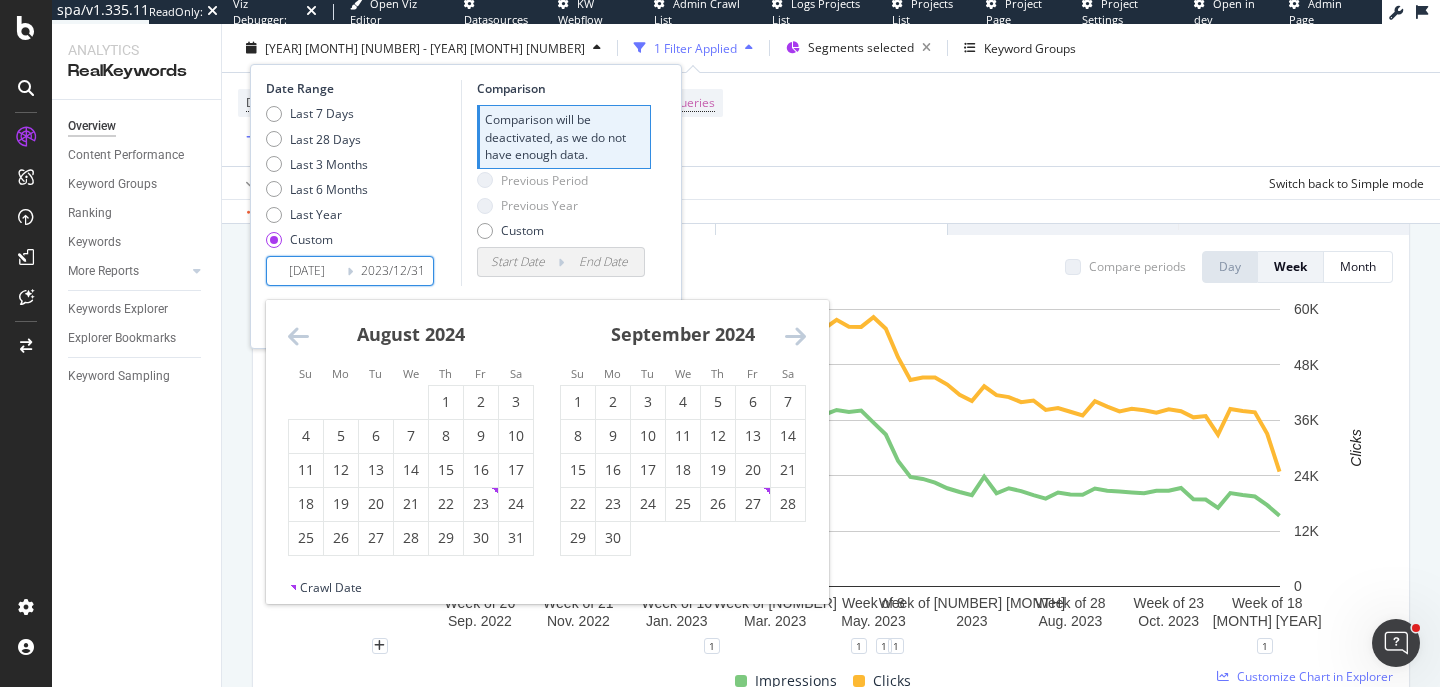 click at bounding box center [795, 336] 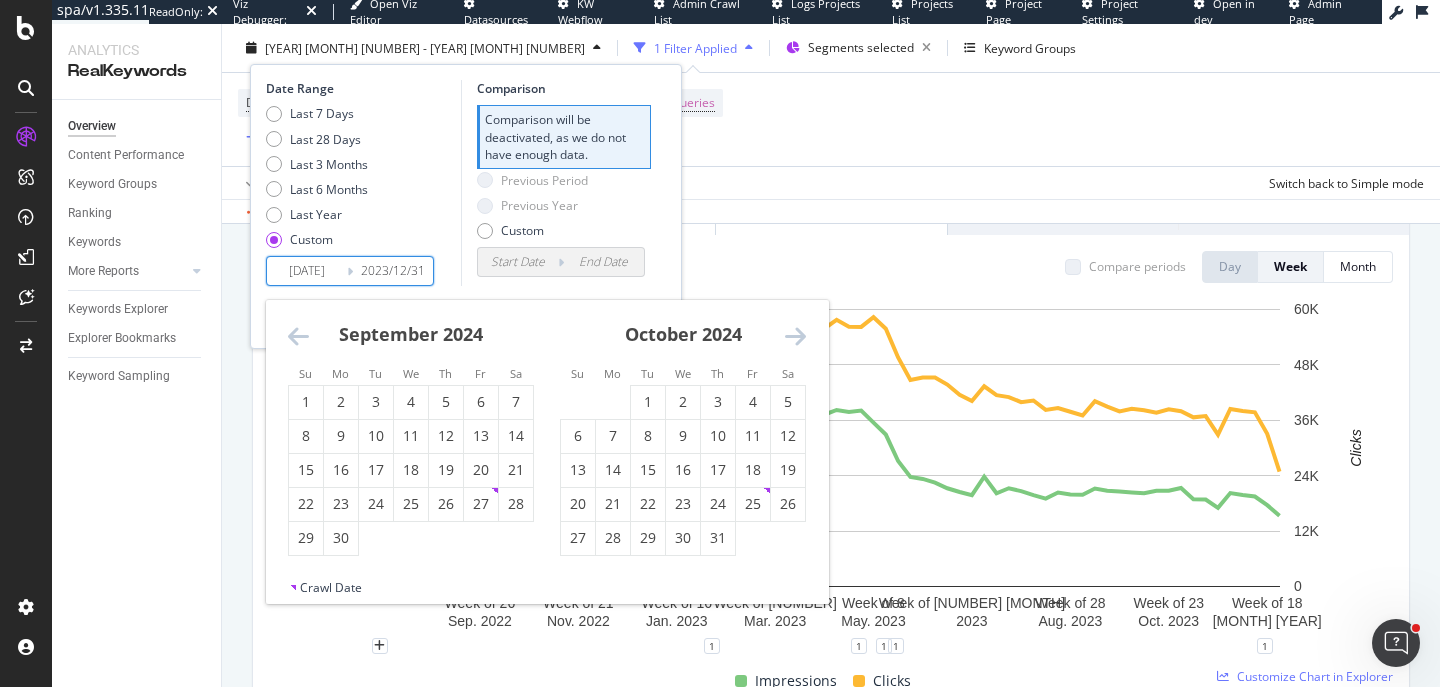 click at bounding box center (795, 336) 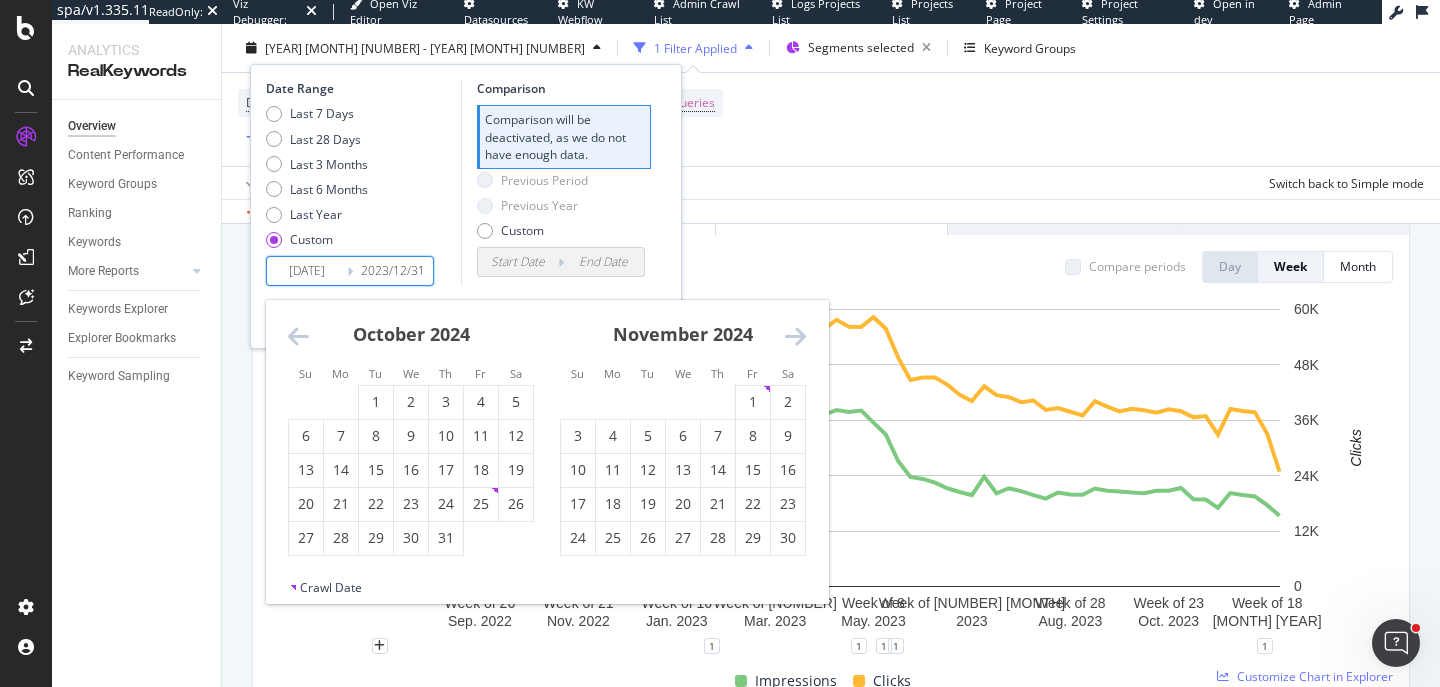 click at bounding box center [795, 336] 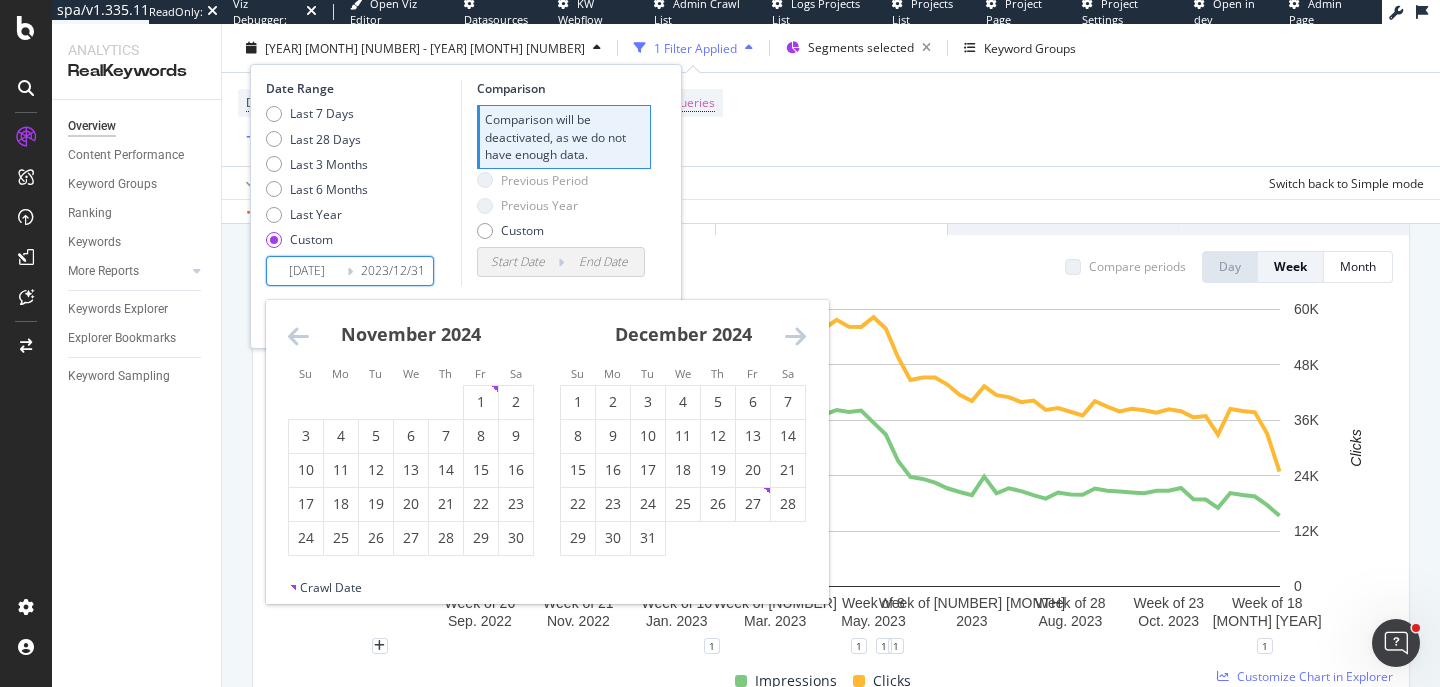 click at bounding box center (795, 336) 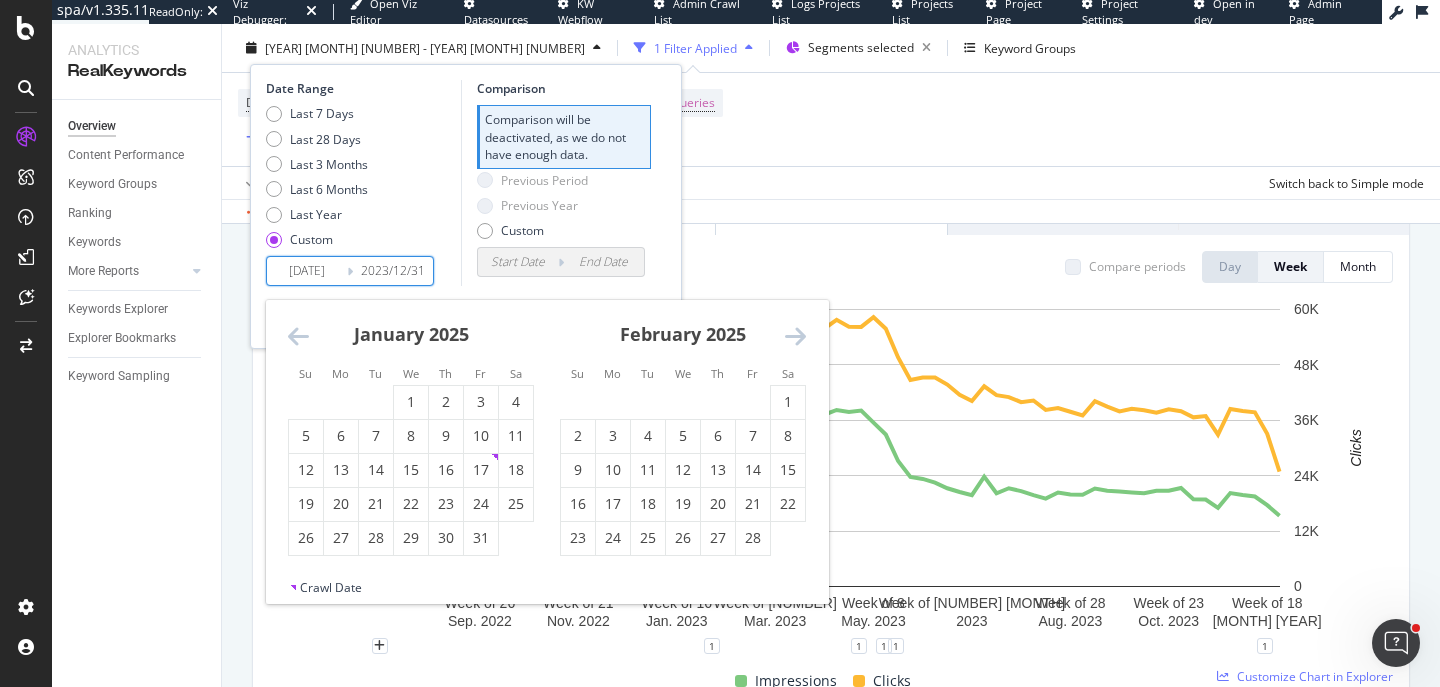 click at bounding box center (795, 336) 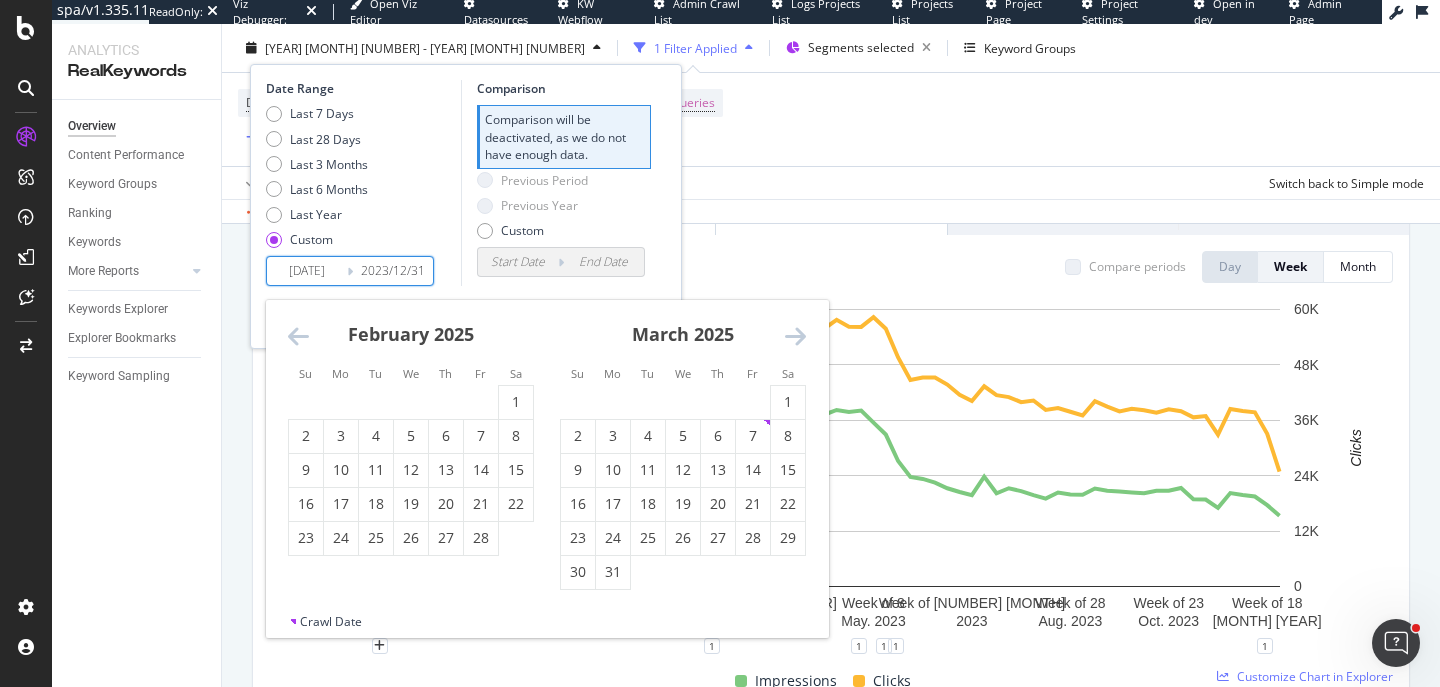 click at bounding box center (795, 336) 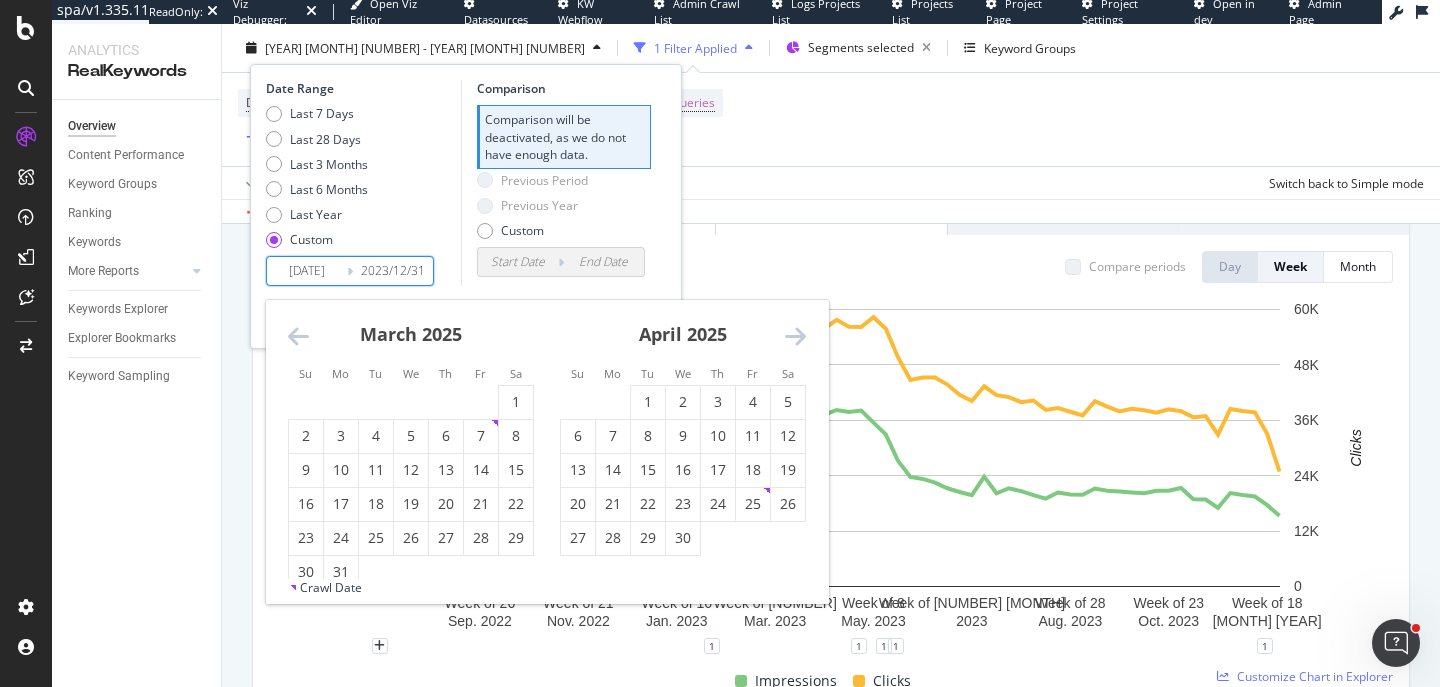 click at bounding box center [795, 336] 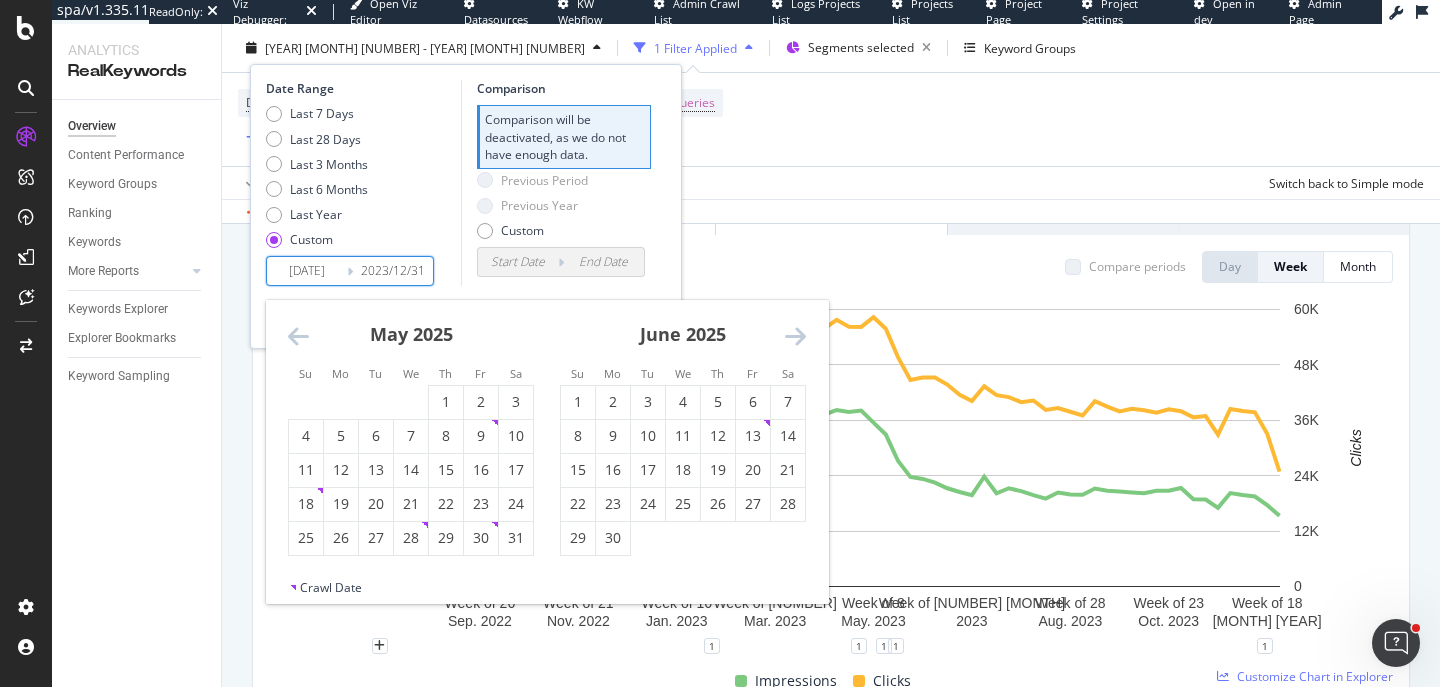 click at bounding box center (795, 336) 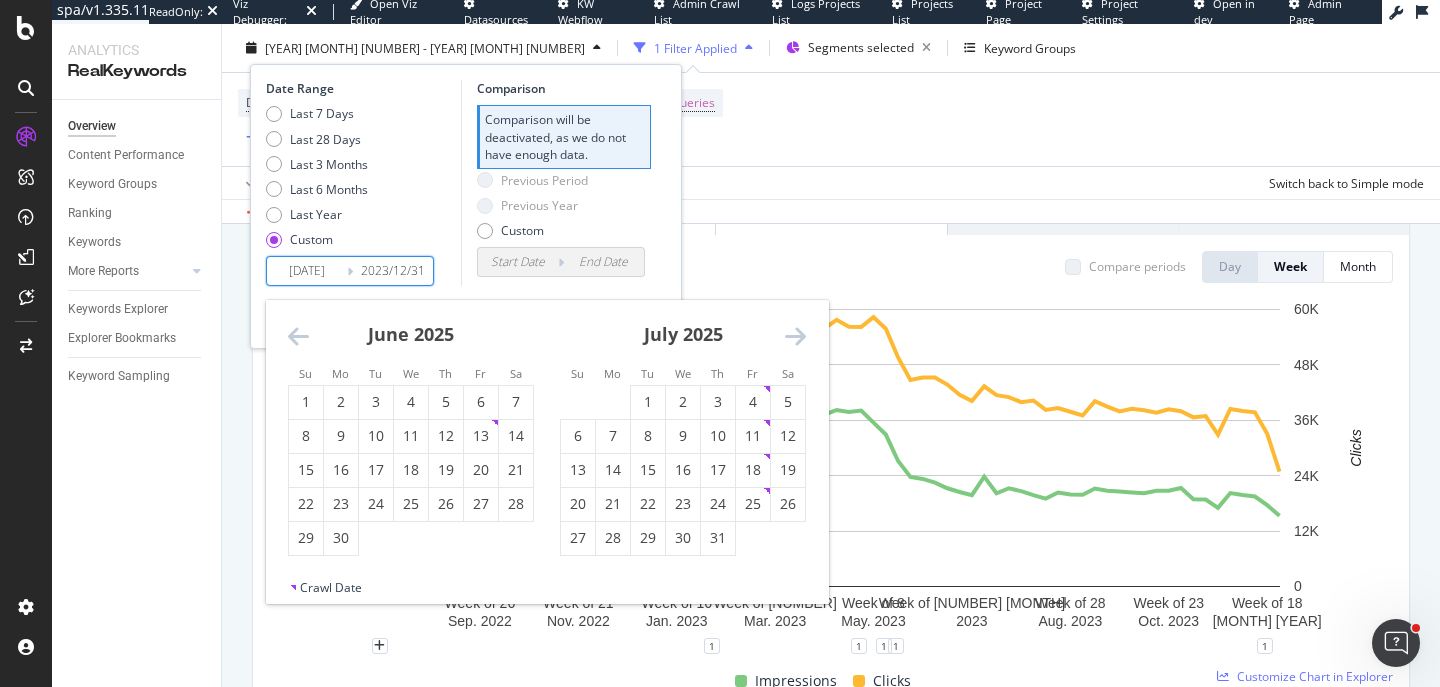 click at bounding box center [795, 336] 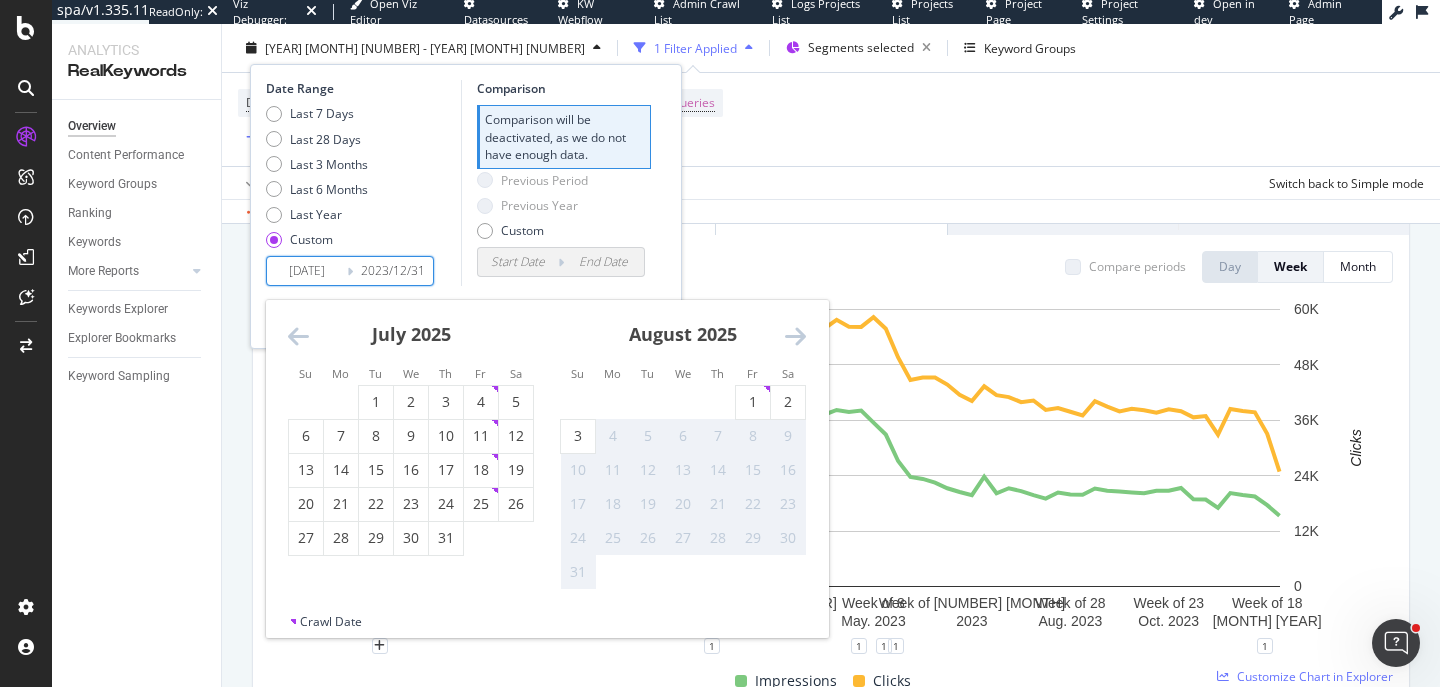 click at bounding box center (795, 336) 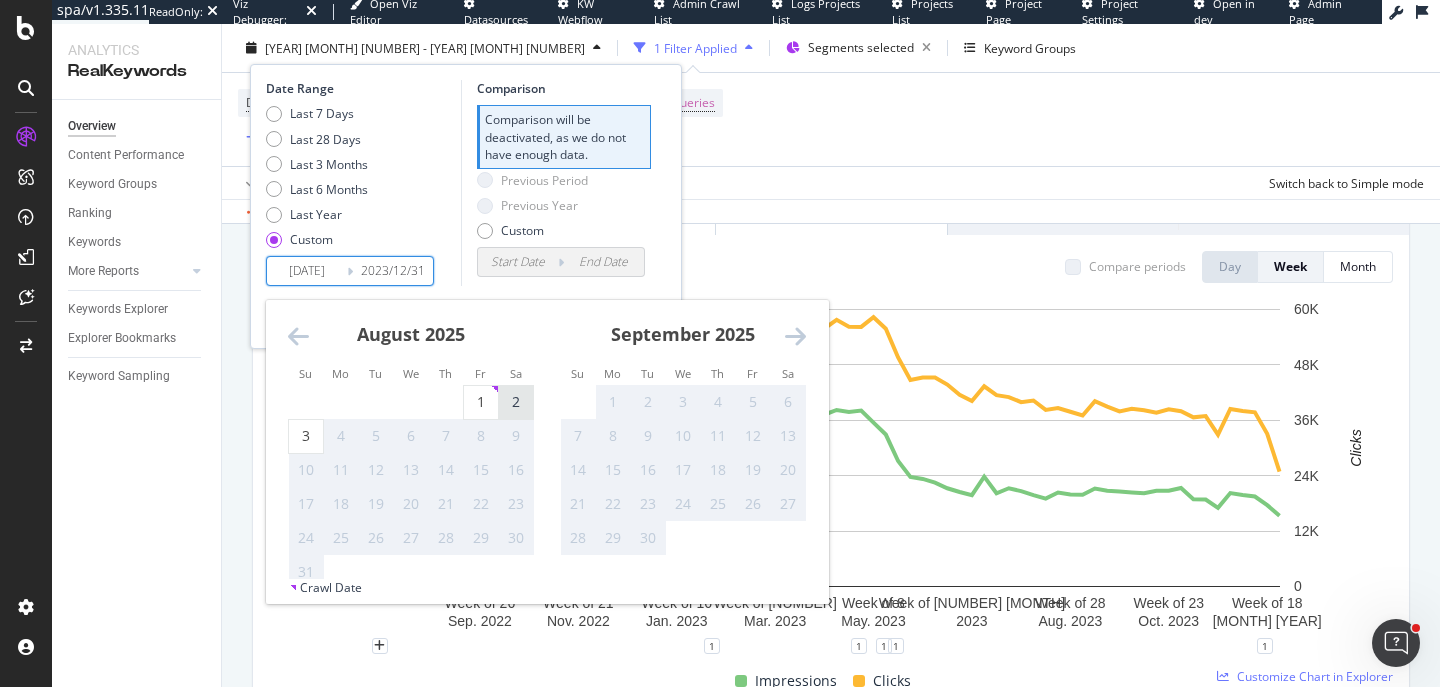 click on "2" at bounding box center (516, 402) 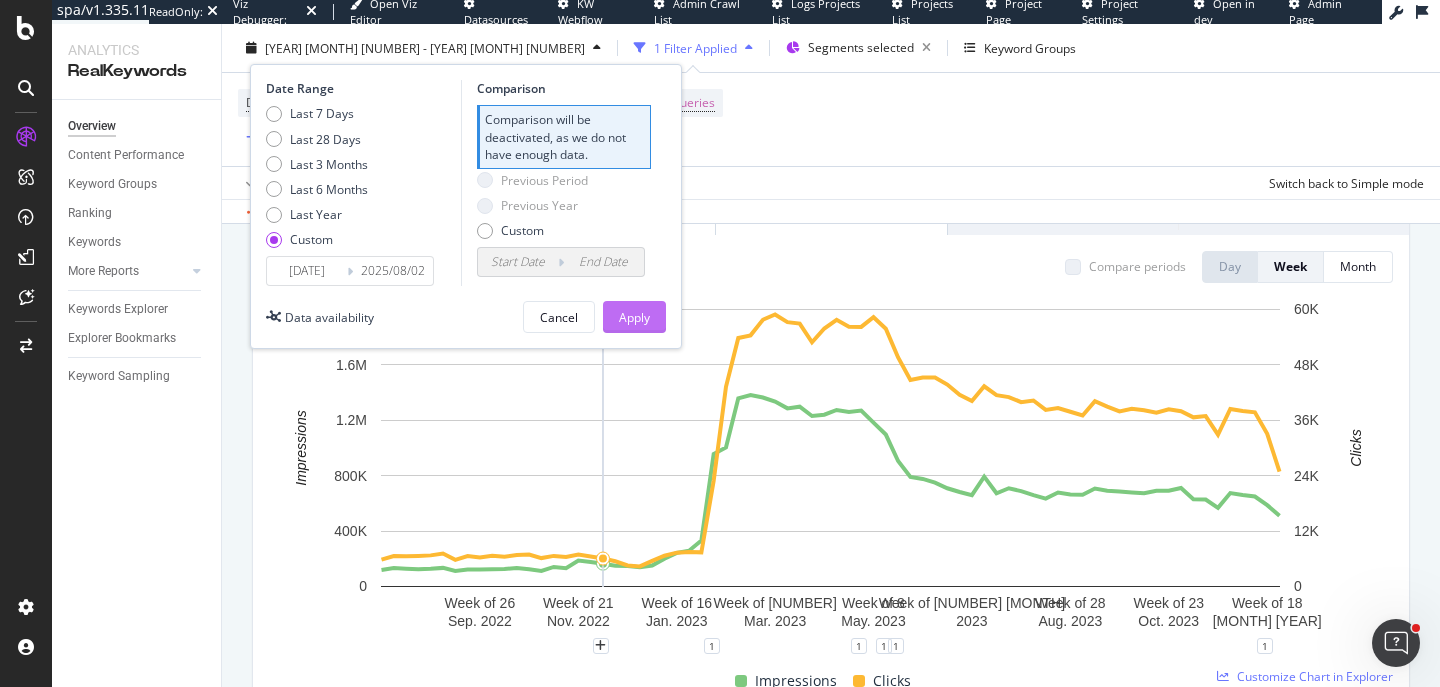 click on "Apply" at bounding box center [634, 317] 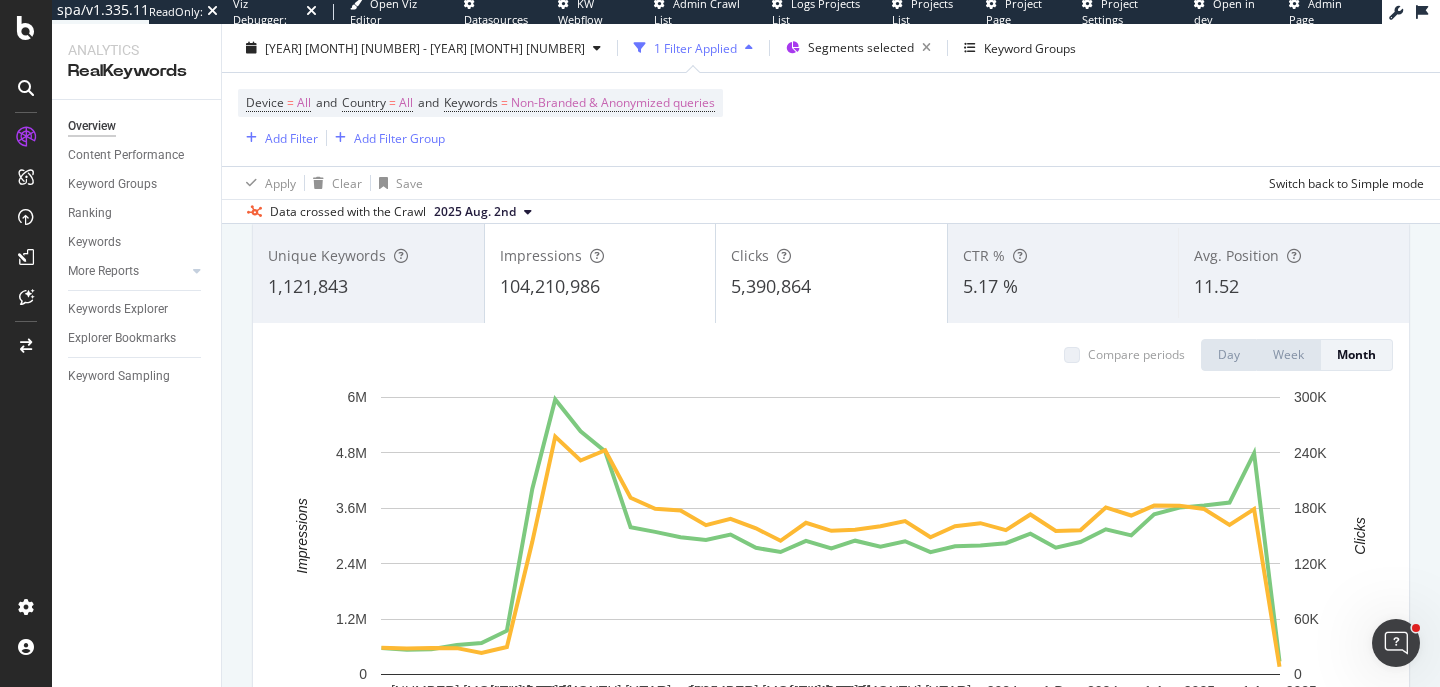 scroll, scrollTop: 126, scrollLeft: 0, axis: vertical 